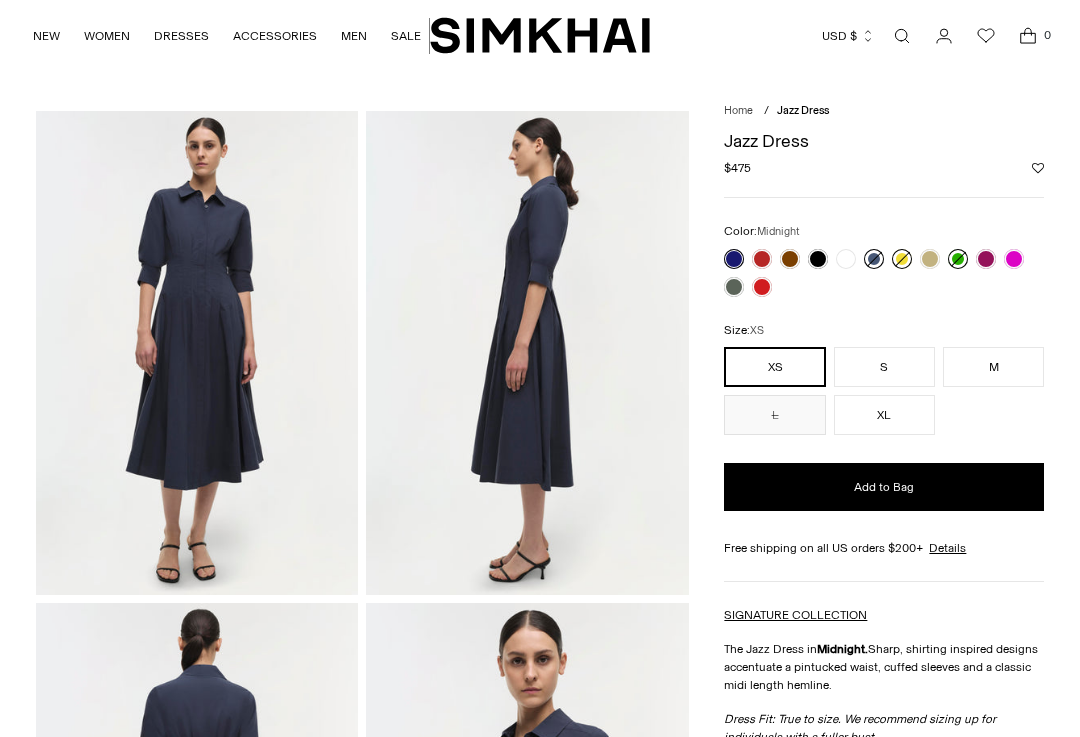 scroll, scrollTop: 0, scrollLeft: 0, axis: both 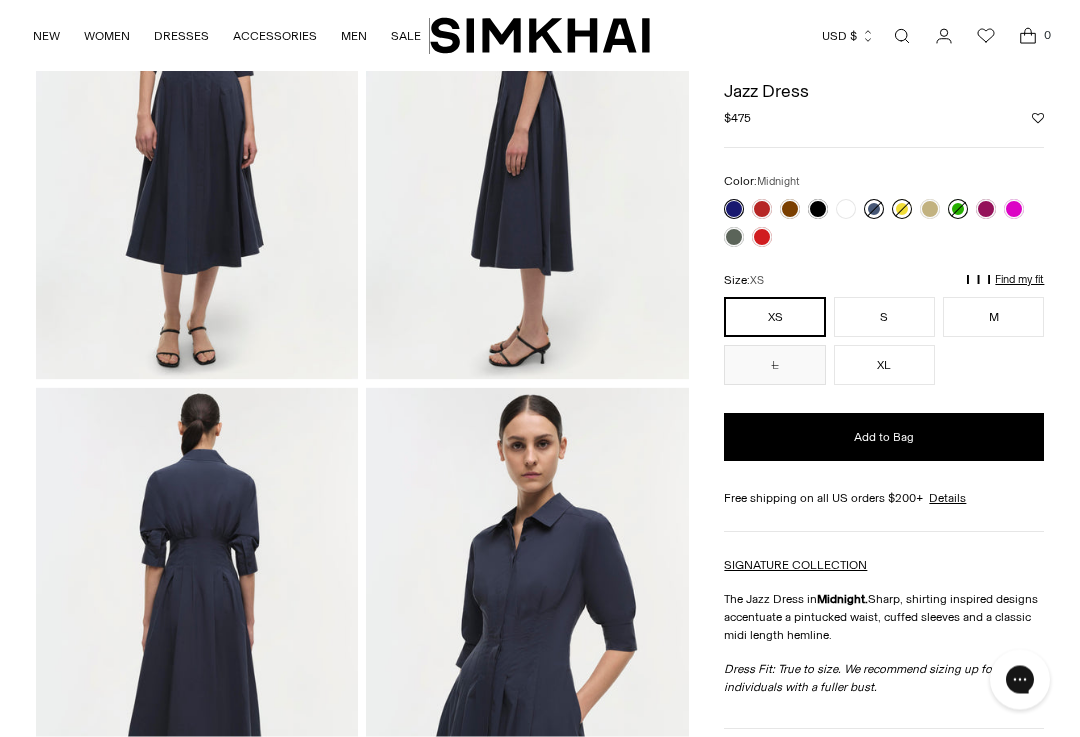 click on "Jazz Dress
Regular price
$475
Unit price
/ per
Color:
Midnight
Color:
Midnight" at bounding box center (884, 564) 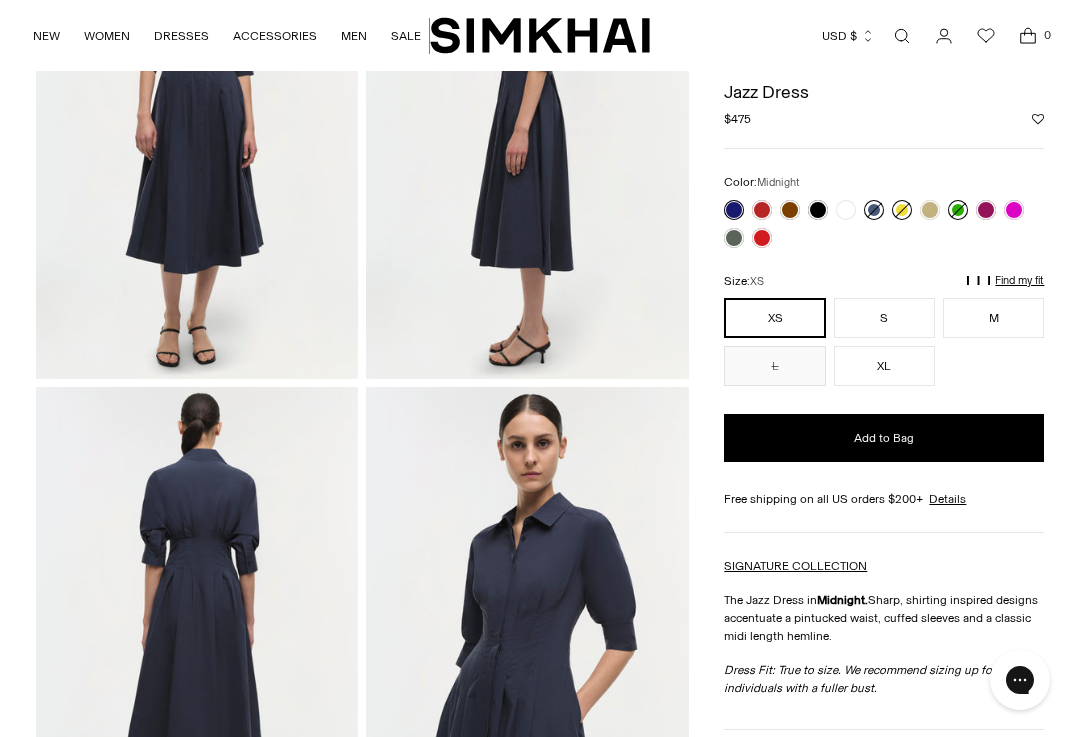 click on "Add to Bag" at bounding box center (884, 438) 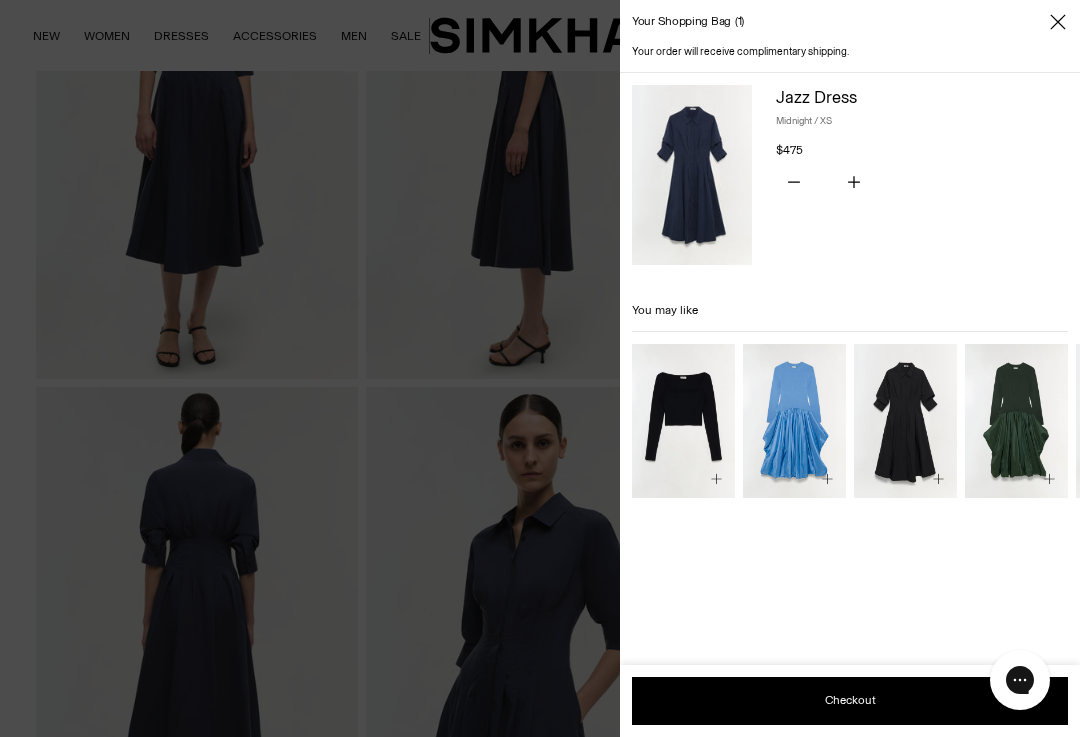 click at bounding box center (1058, 22) 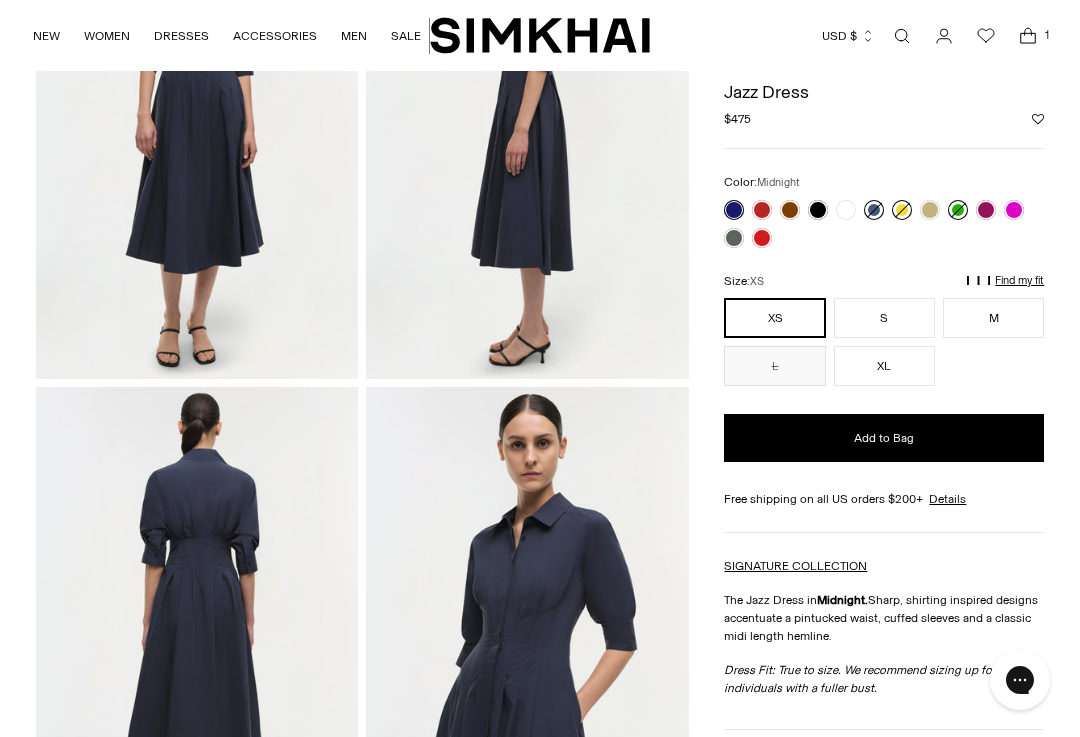 click on "Home
/
Jazz Dress
Jazz Dress
Regular price
$475
Unit price
/ per
/" at bounding box center [540, 629] 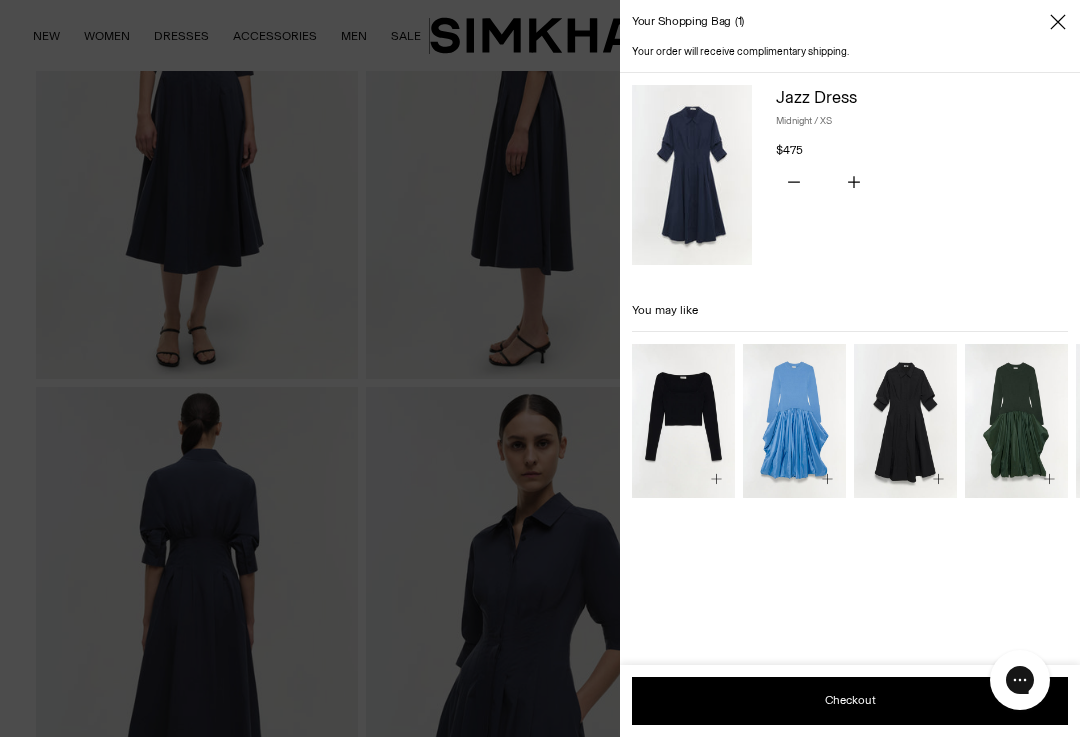 click 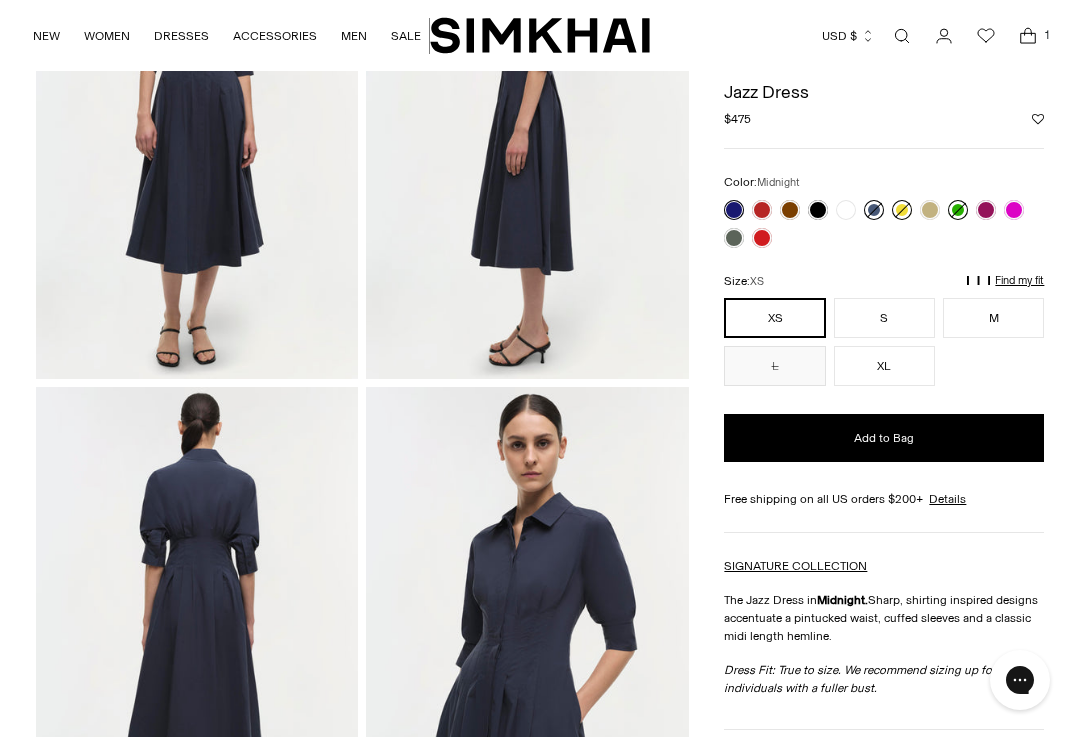 click at bounding box center [734, 210] 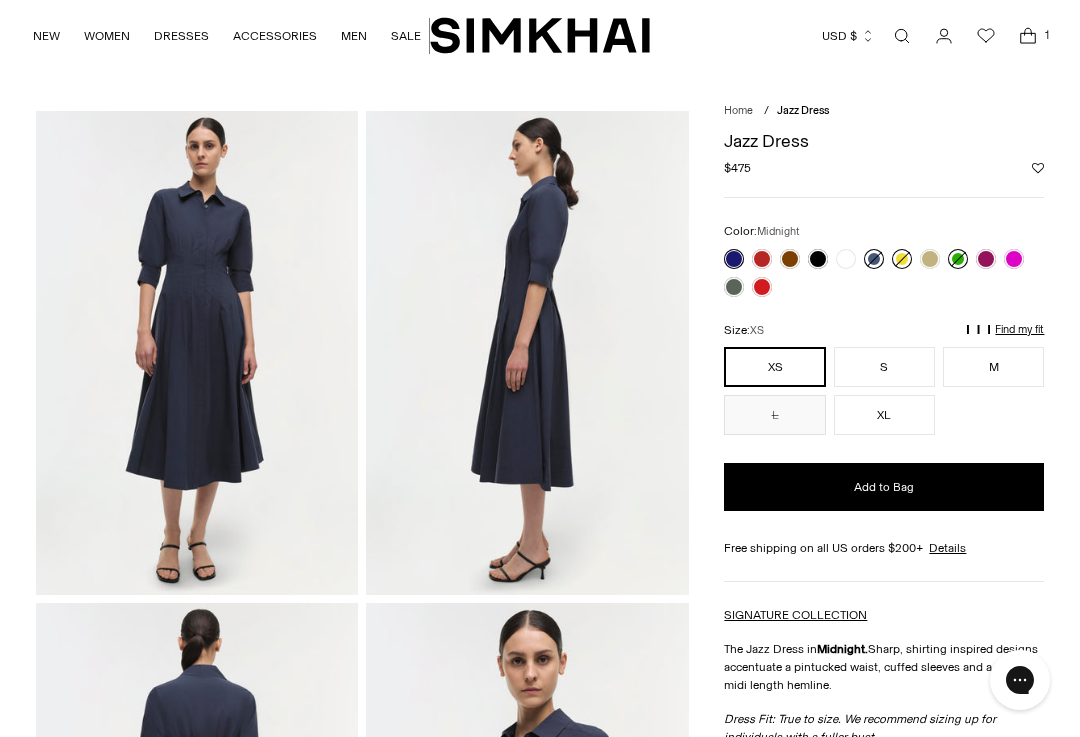 scroll, scrollTop: 0, scrollLeft: 0, axis: both 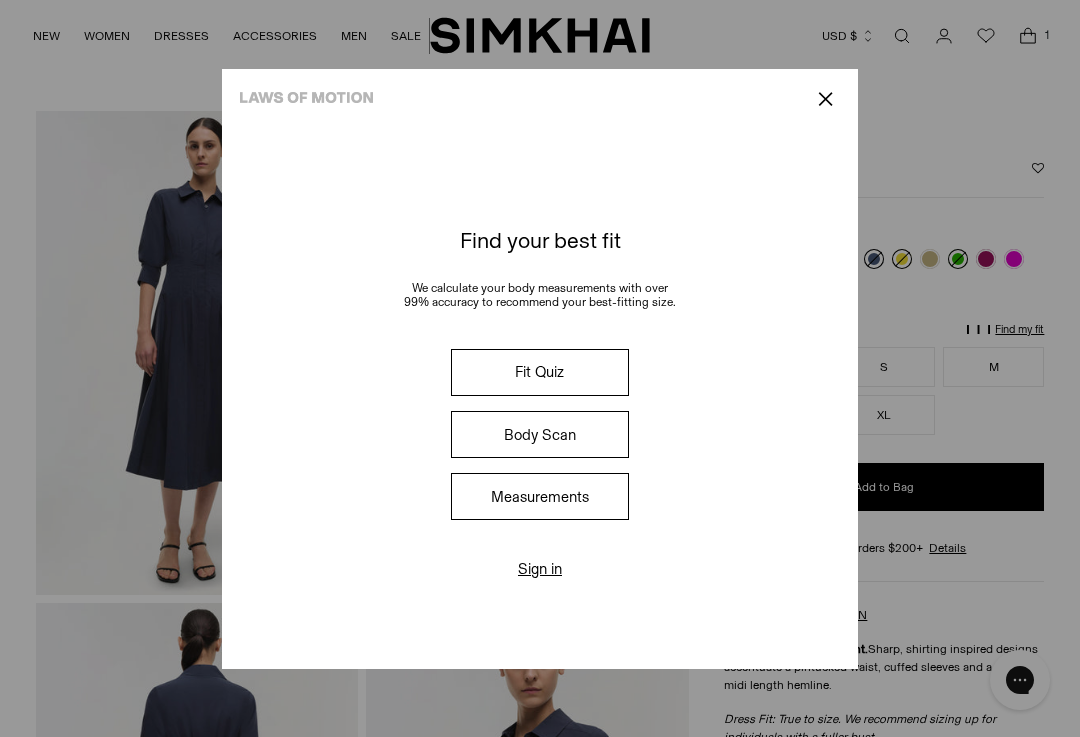 click on "Fit Quiz" at bounding box center (540, 372) 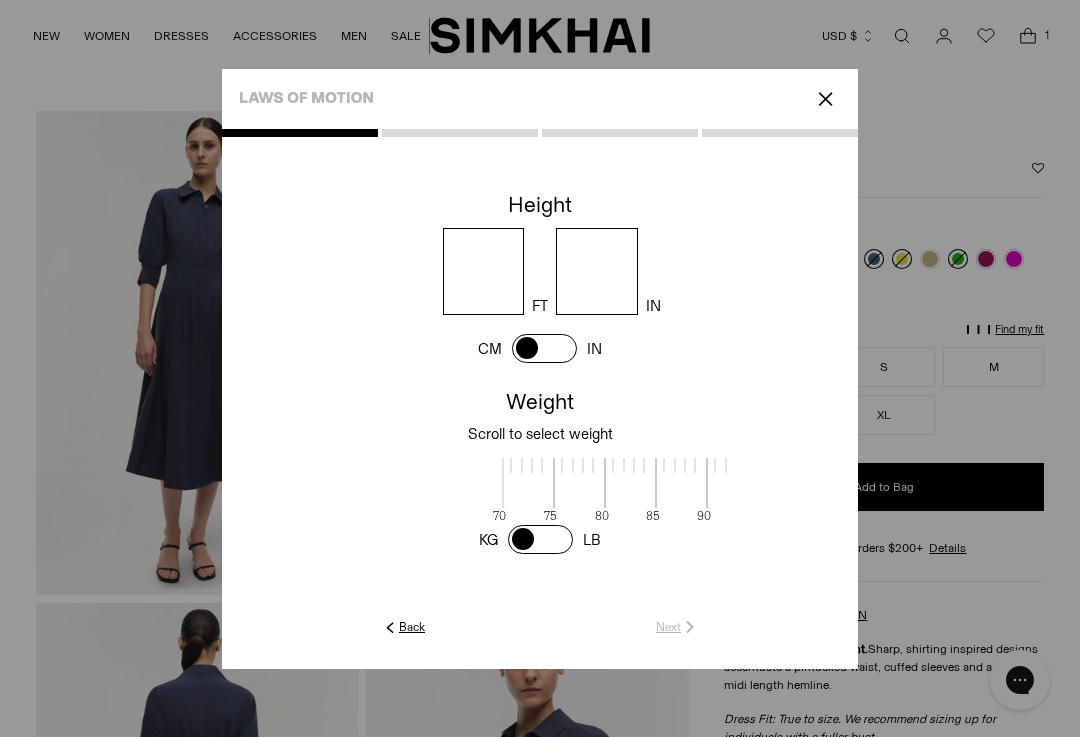 scroll, scrollTop: 4, scrollLeft: 624, axis: both 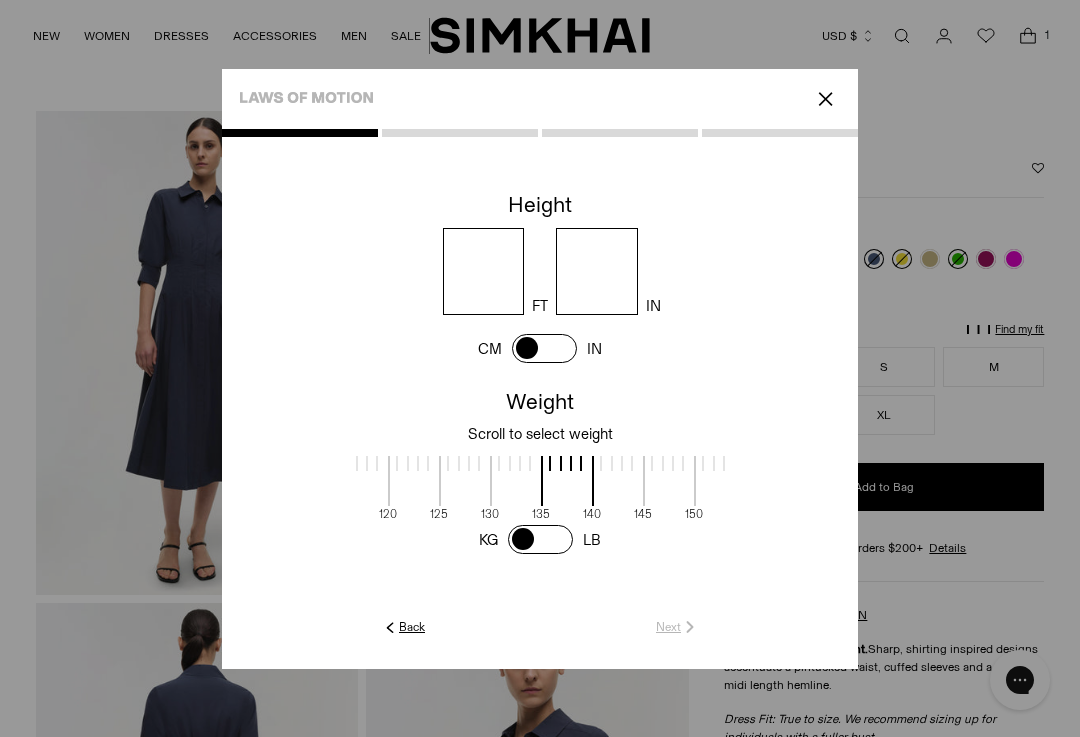 click at bounding box center [484, 271] 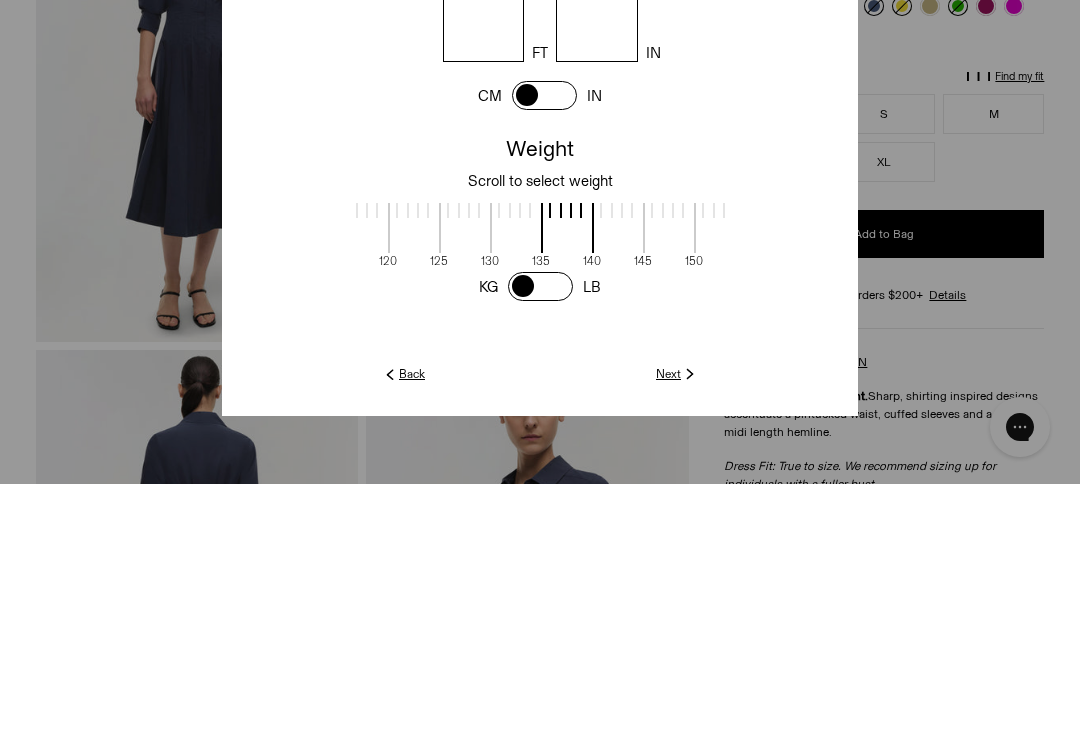 type on "*" 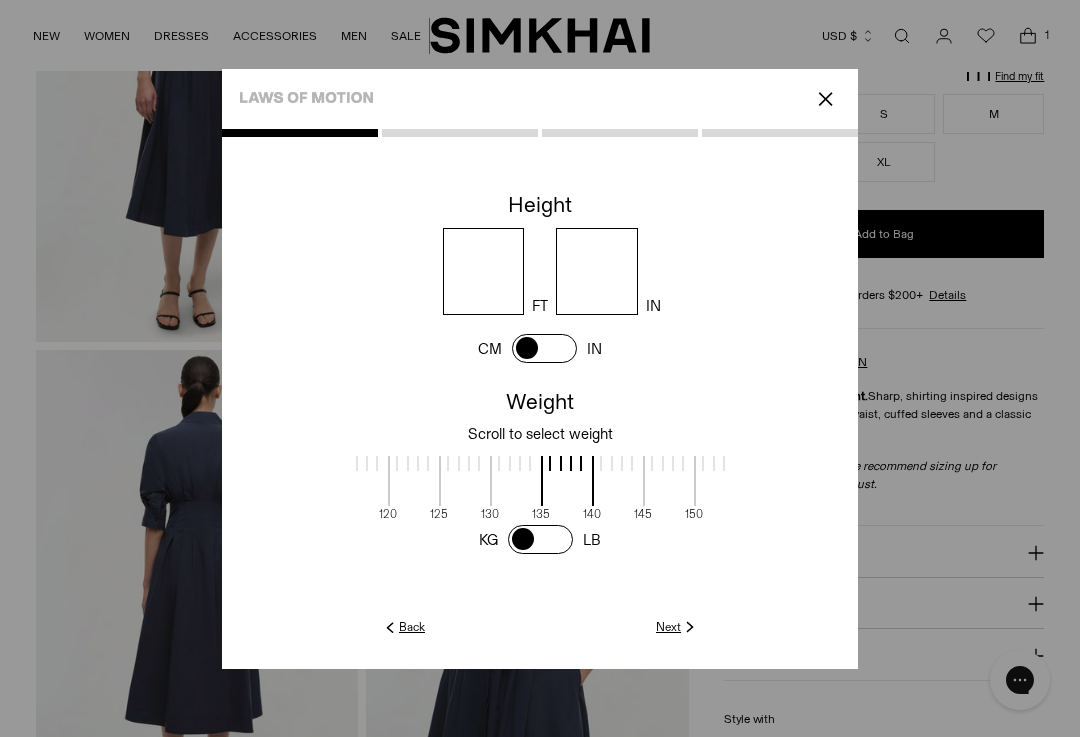 click at bounding box center (414, 481) 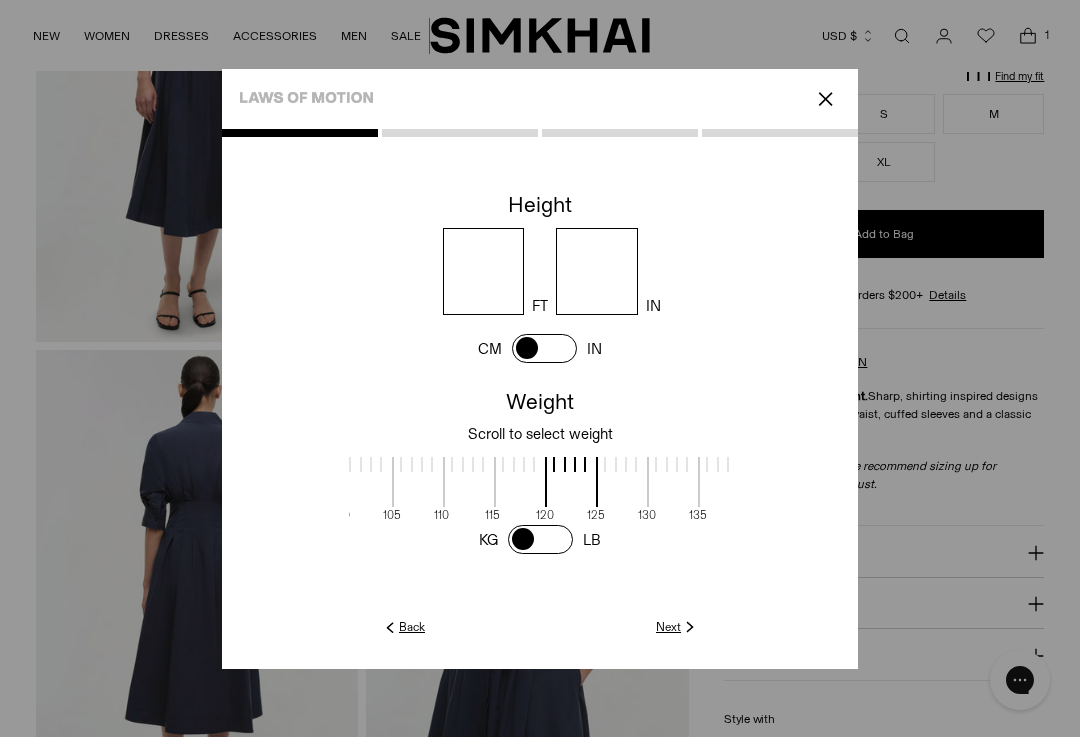 scroll, scrollTop: 0, scrollLeft: 467, axis: horizontal 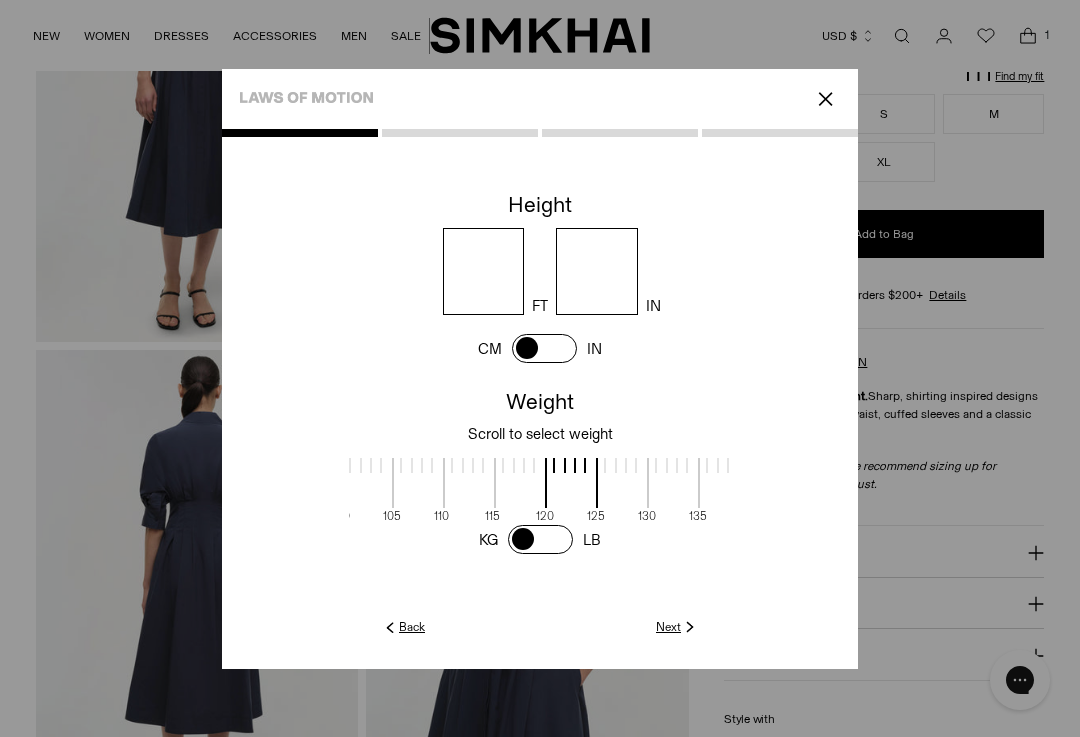 click 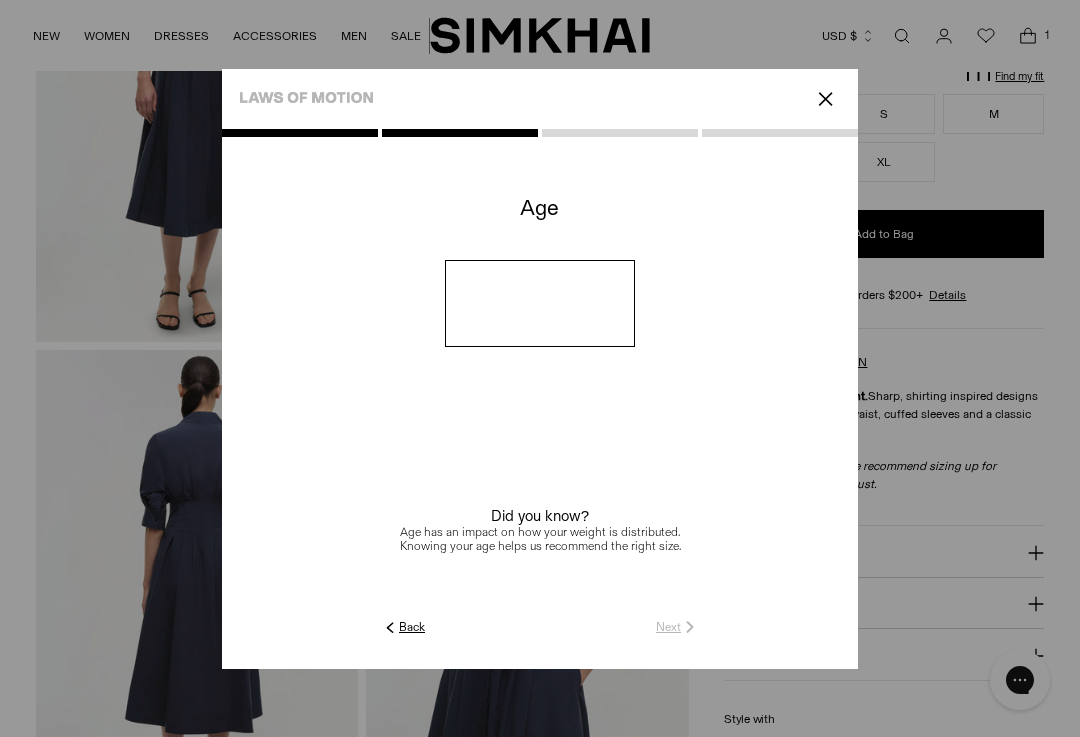 click at bounding box center (540, 303) 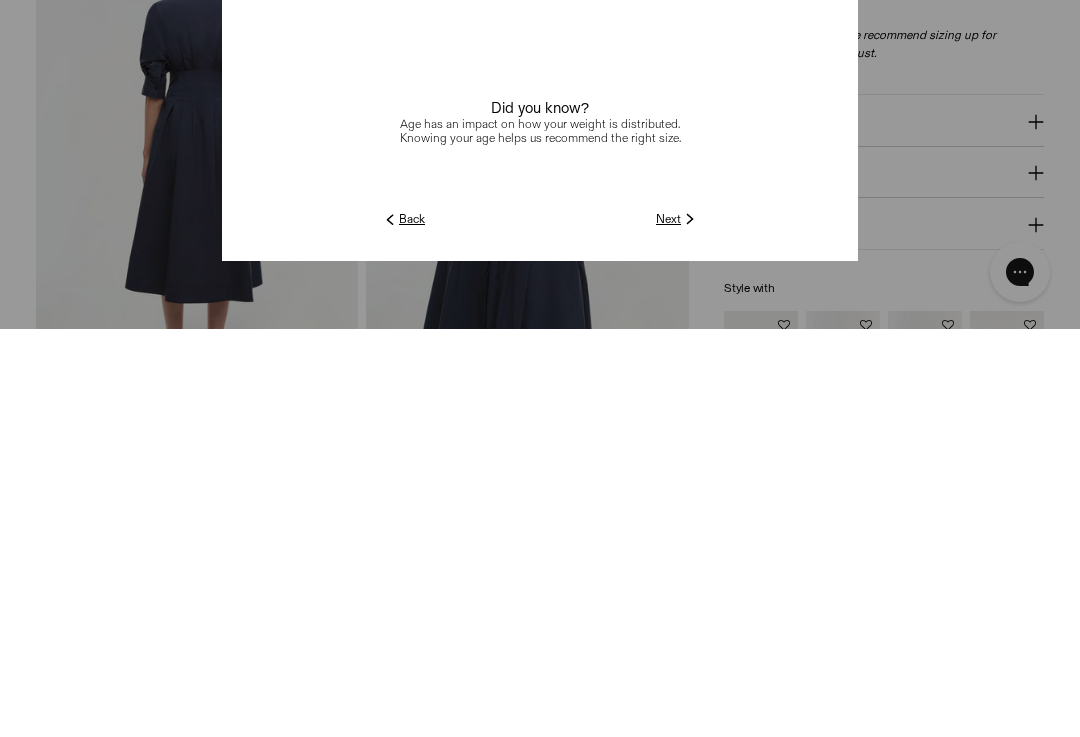 scroll, scrollTop: 277, scrollLeft: 0, axis: vertical 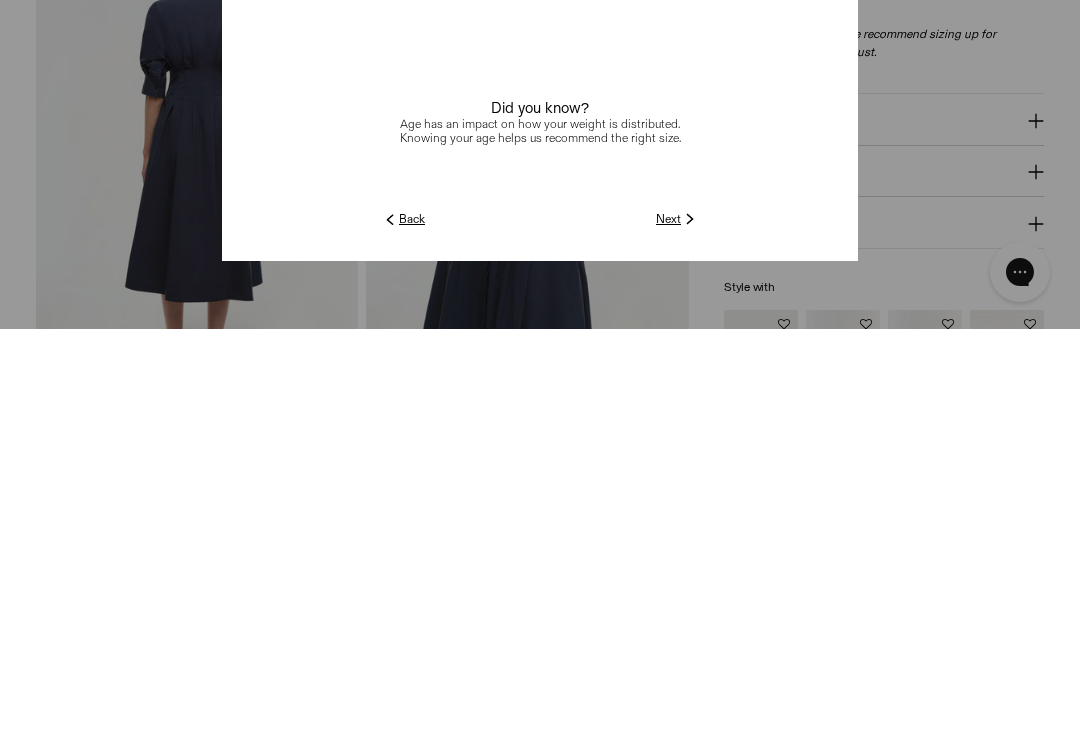 type on "**" 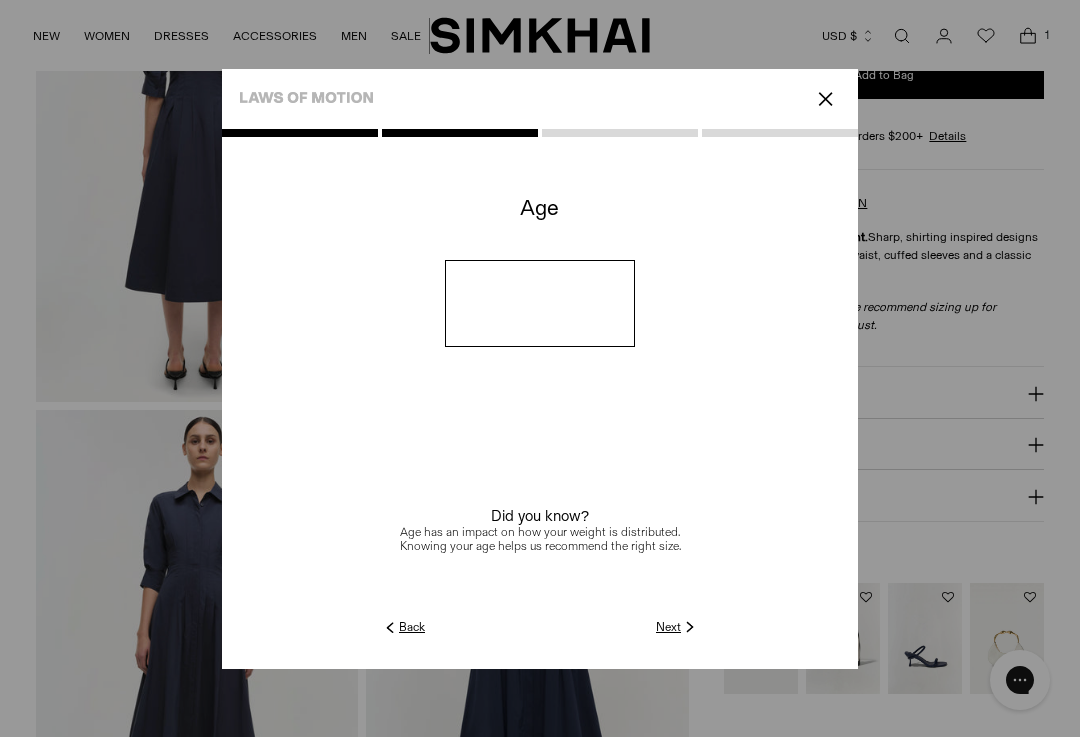 click on "Next" 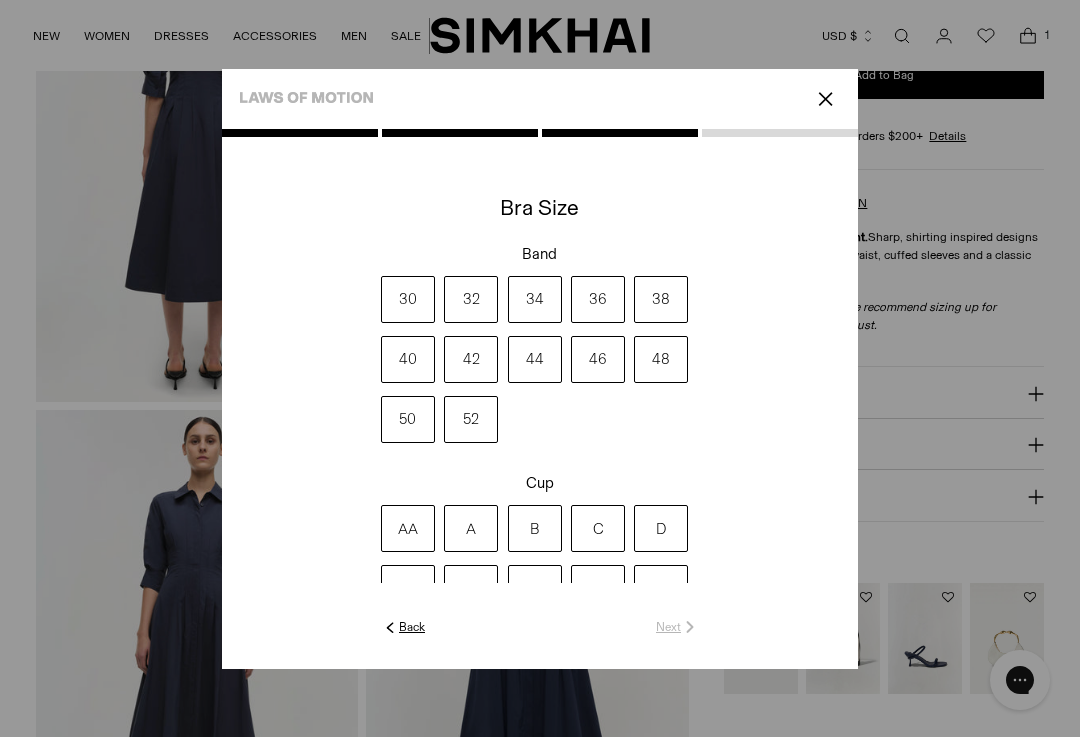 click on "32" at bounding box center [471, 299] 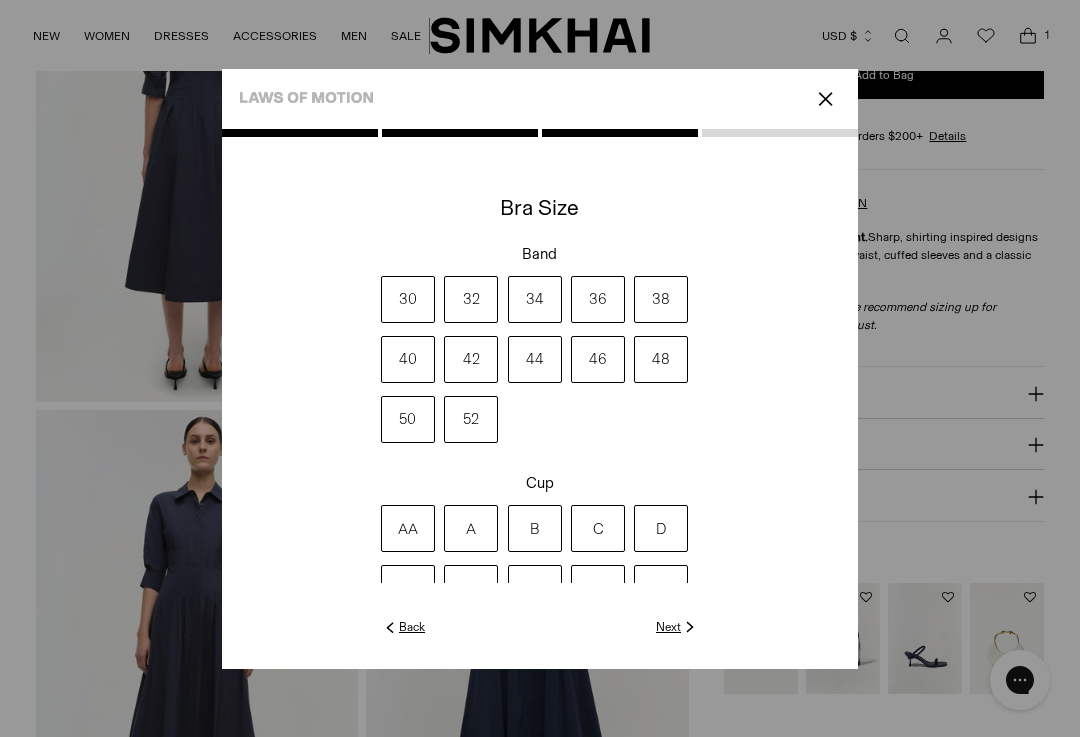 click at bounding box center (540, 399) 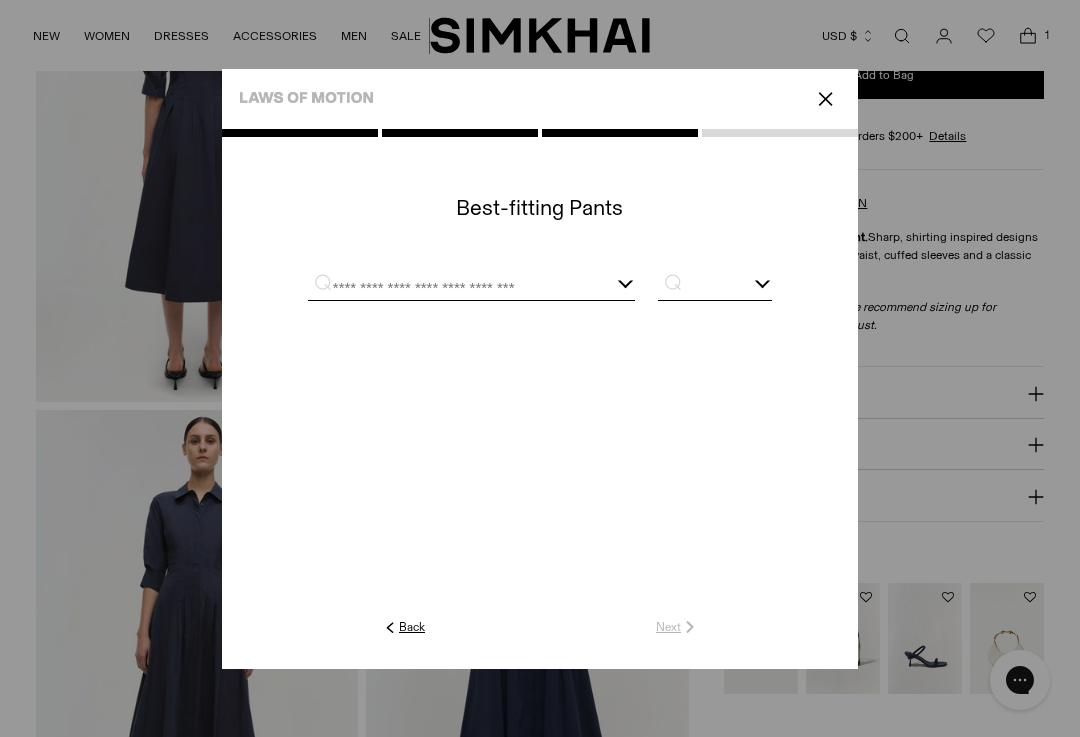 click at bounding box center [447, 287] 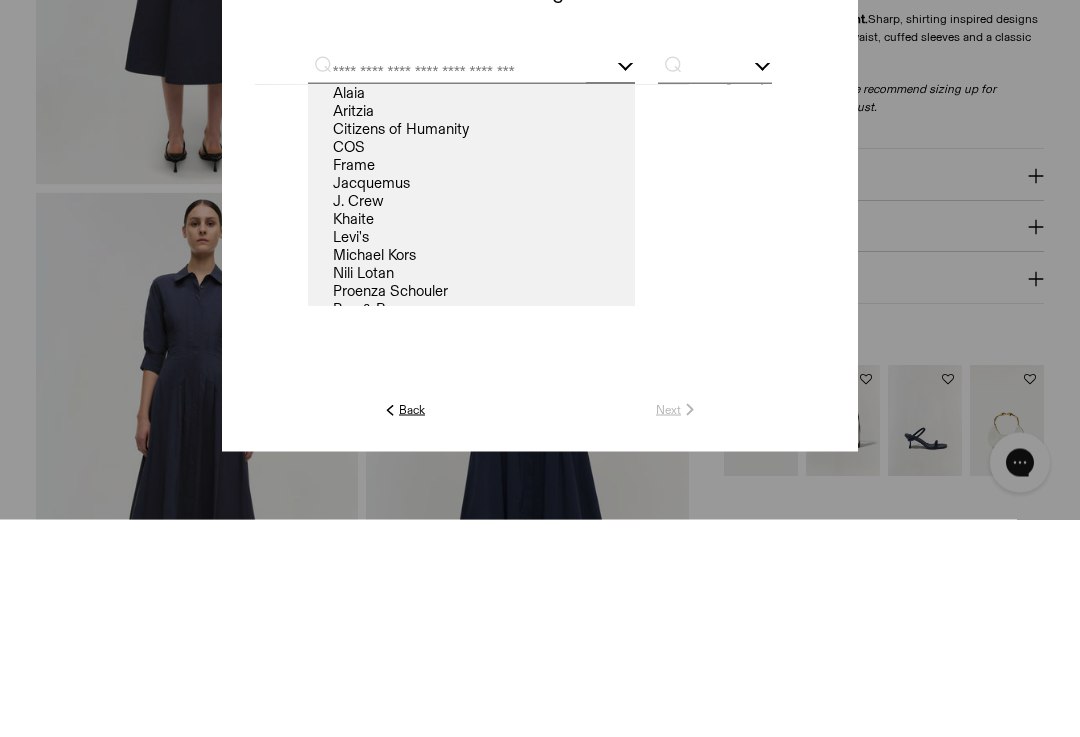 click on "Frame" at bounding box center (471, 382) 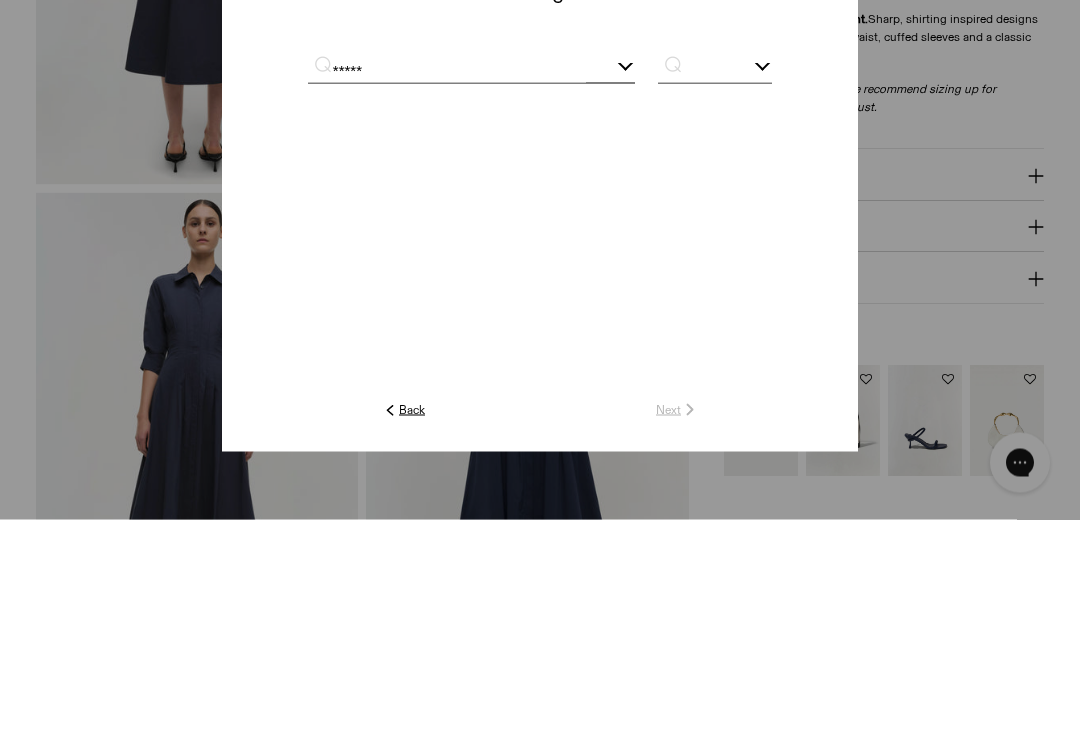 scroll, scrollTop: 903, scrollLeft: 0, axis: vertical 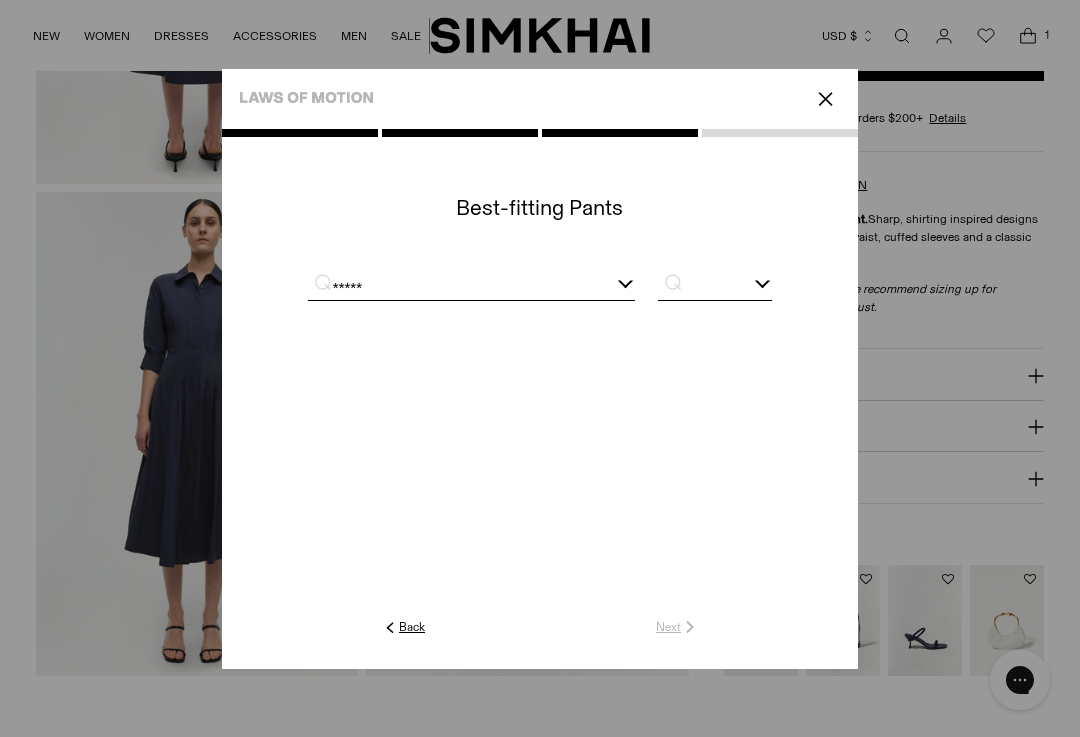 click at bounding box center [715, 287] 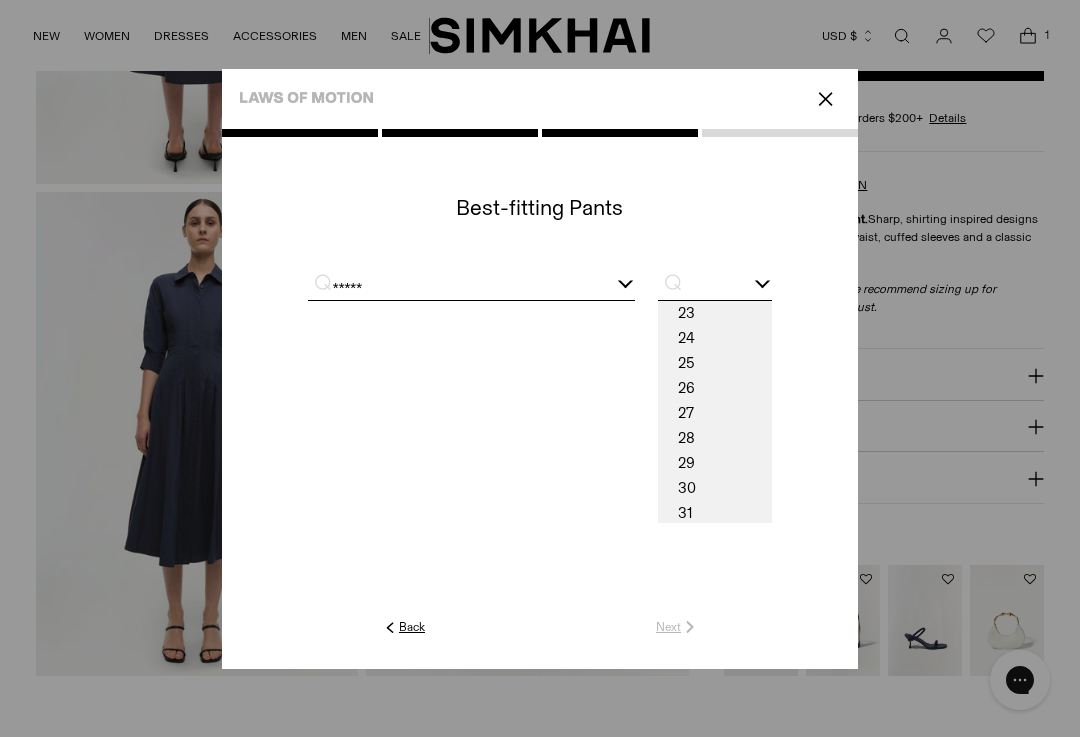 scroll, scrollTop: 902, scrollLeft: 0, axis: vertical 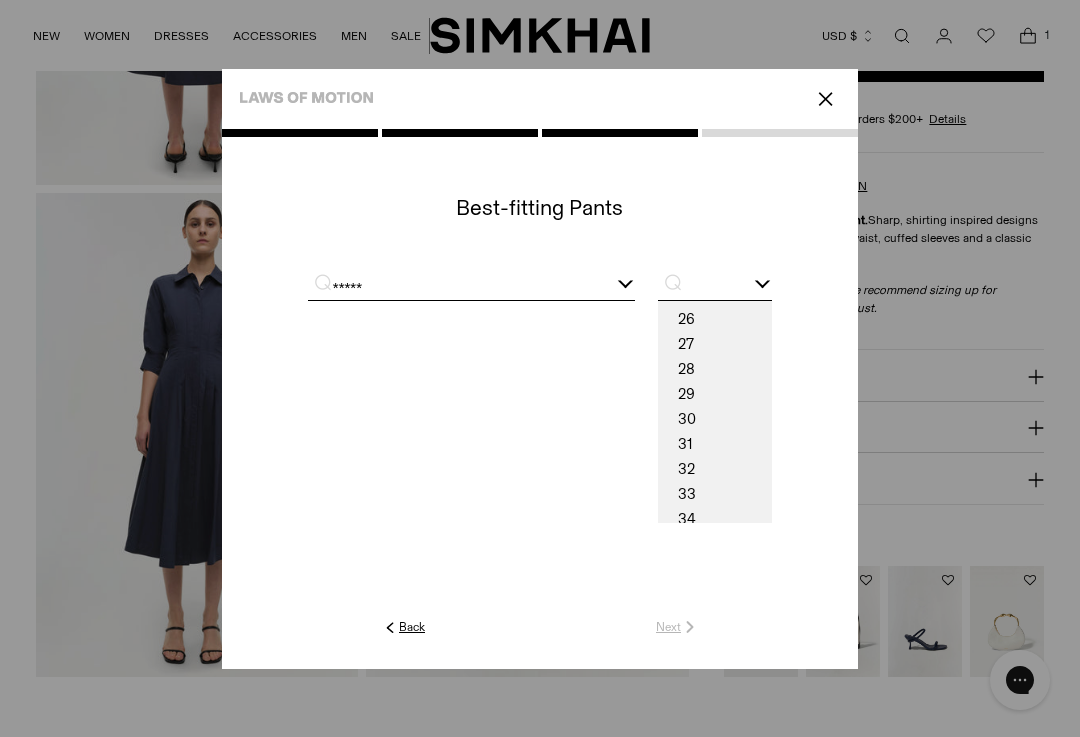 click on "27" at bounding box center [715, 344] 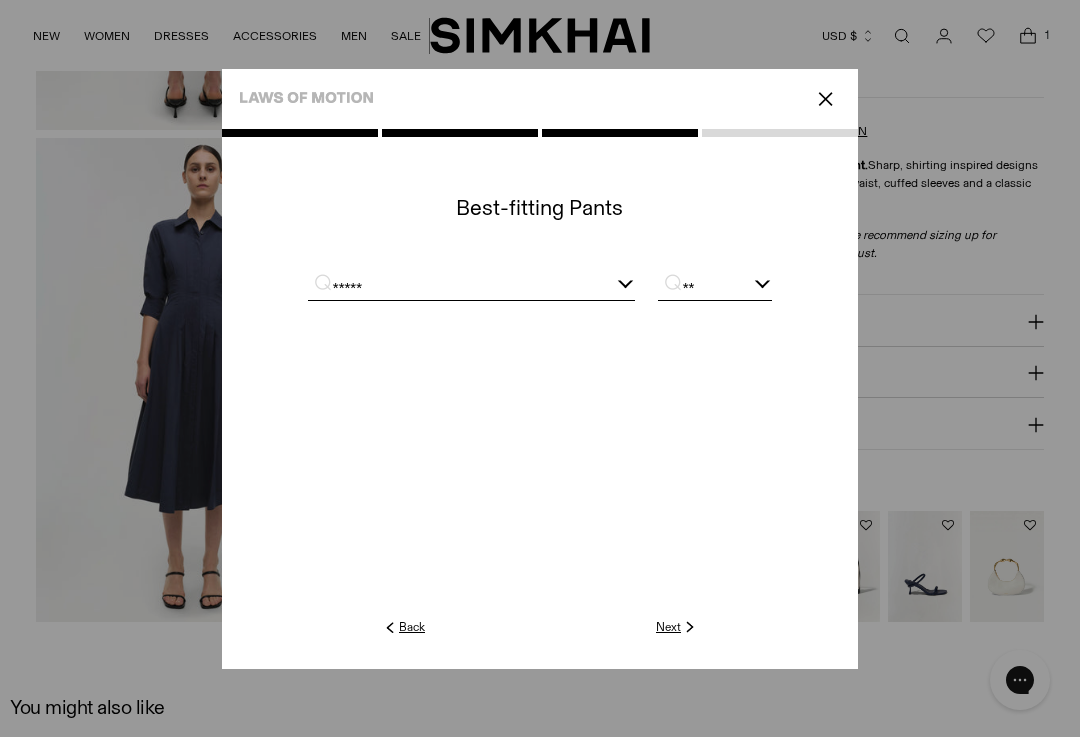 scroll, scrollTop: 968, scrollLeft: 0, axis: vertical 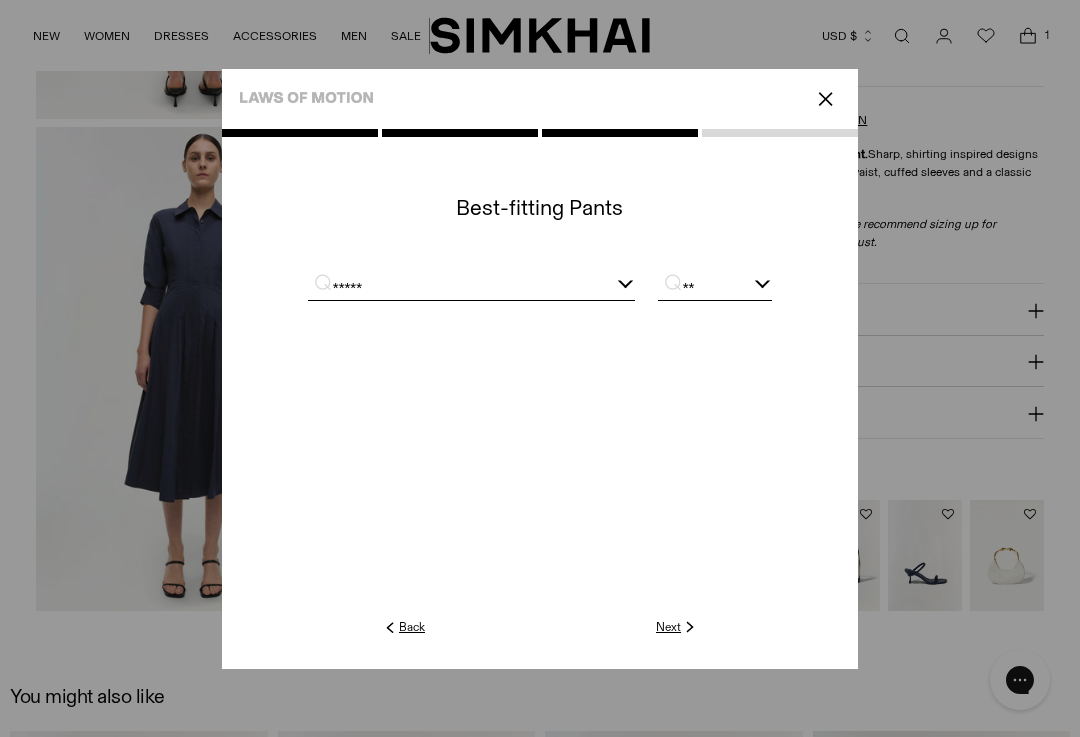 click 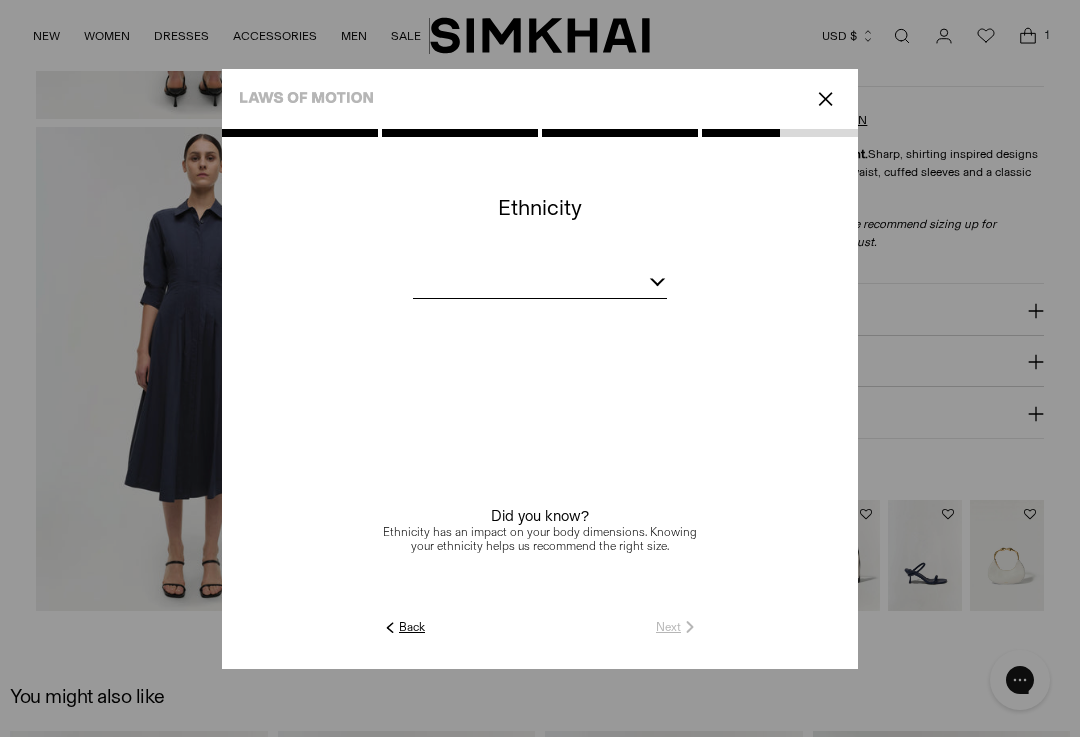 click at bounding box center [540, 285] 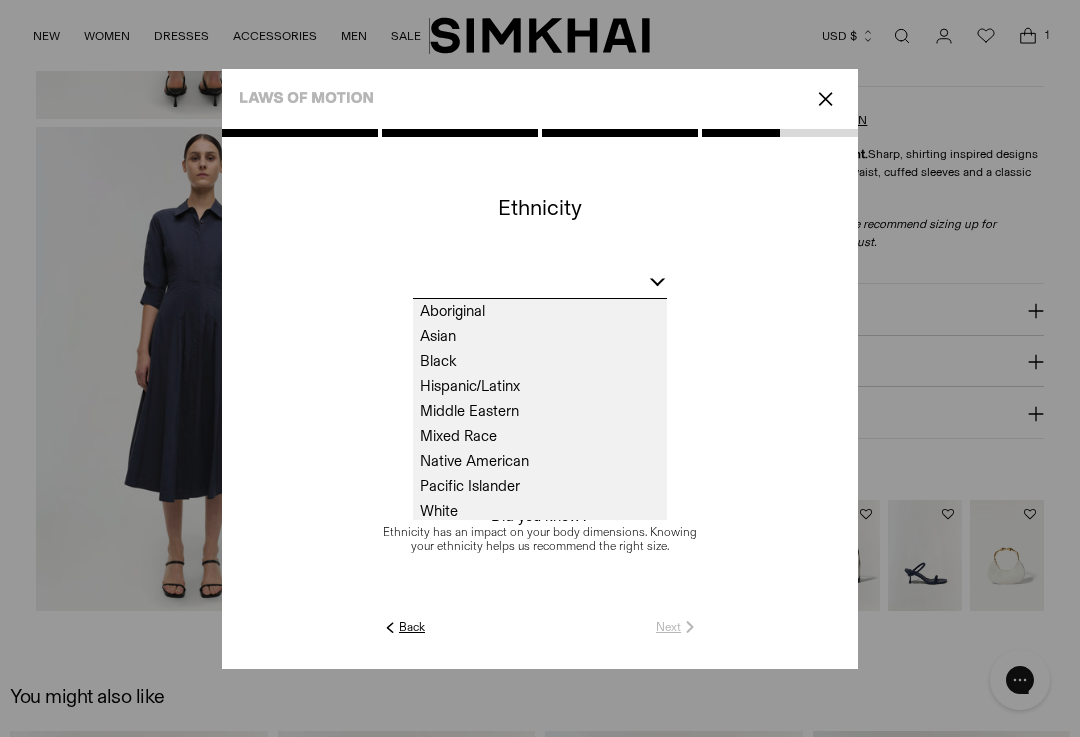 click on "White" at bounding box center (540, 511) 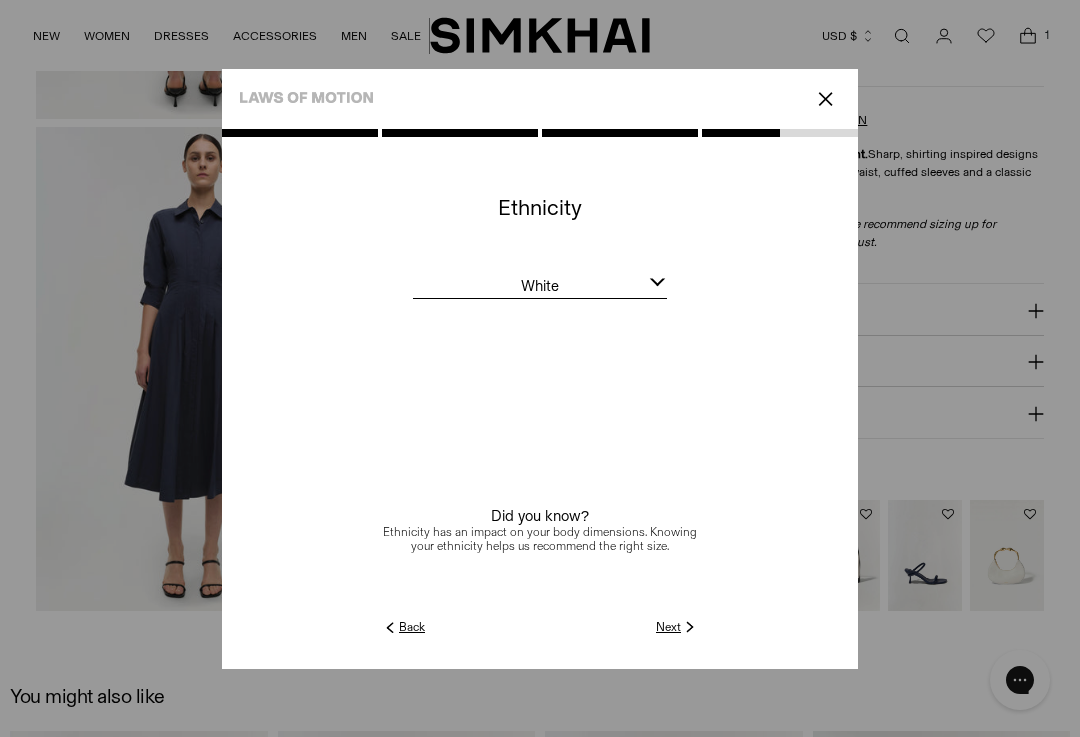 click 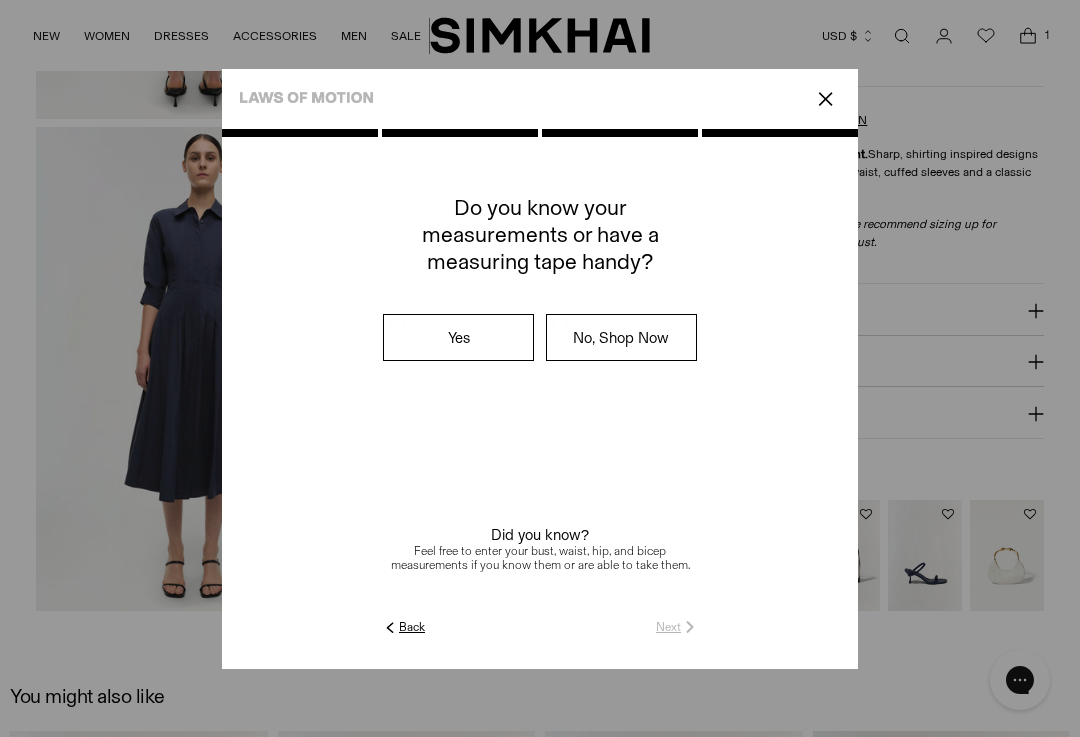click on "No, Shop Now" at bounding box center [621, 337] 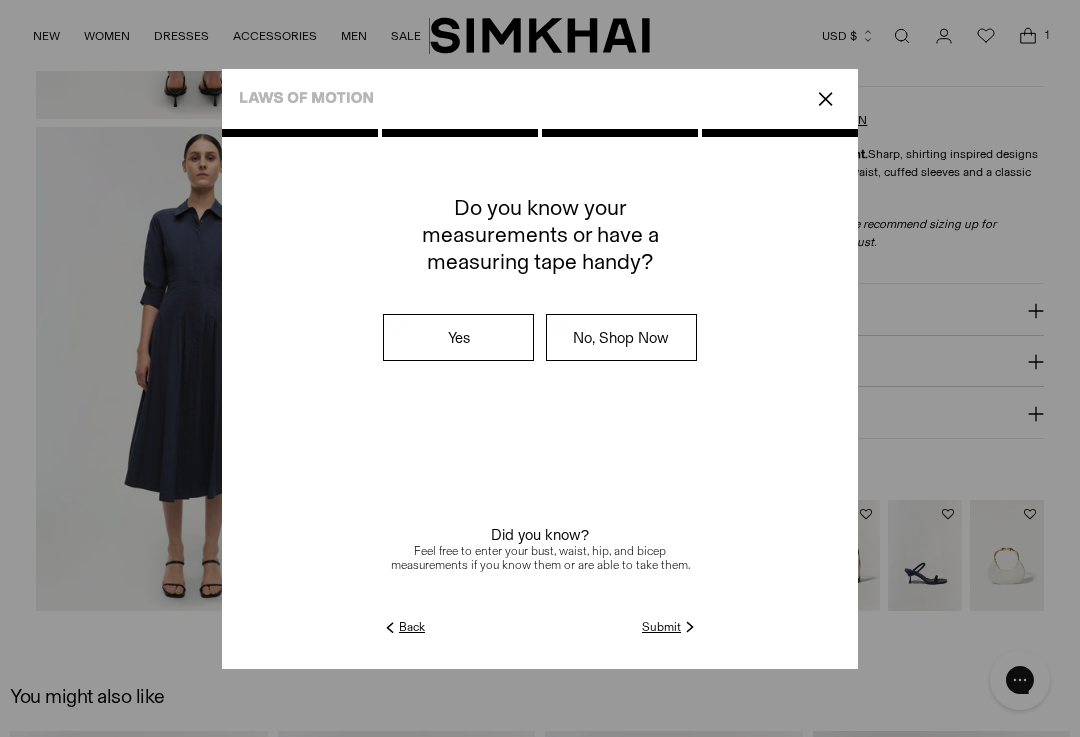 click on "No, Shop Now" at bounding box center (621, 337) 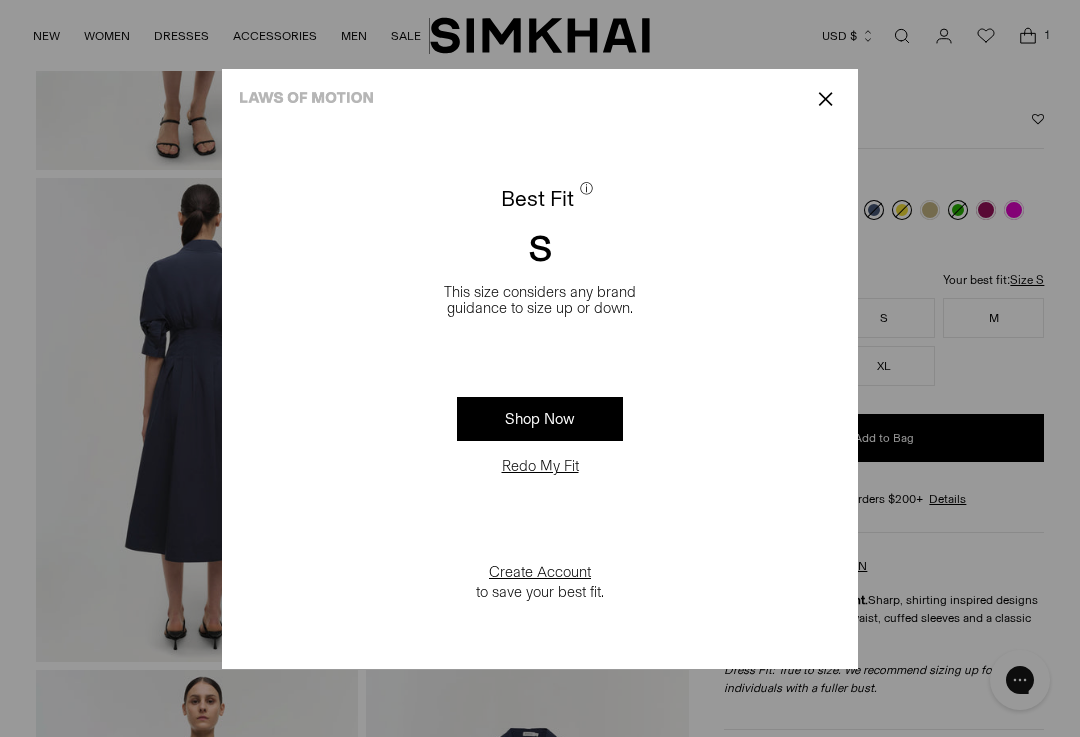 scroll, scrollTop: 423, scrollLeft: 0, axis: vertical 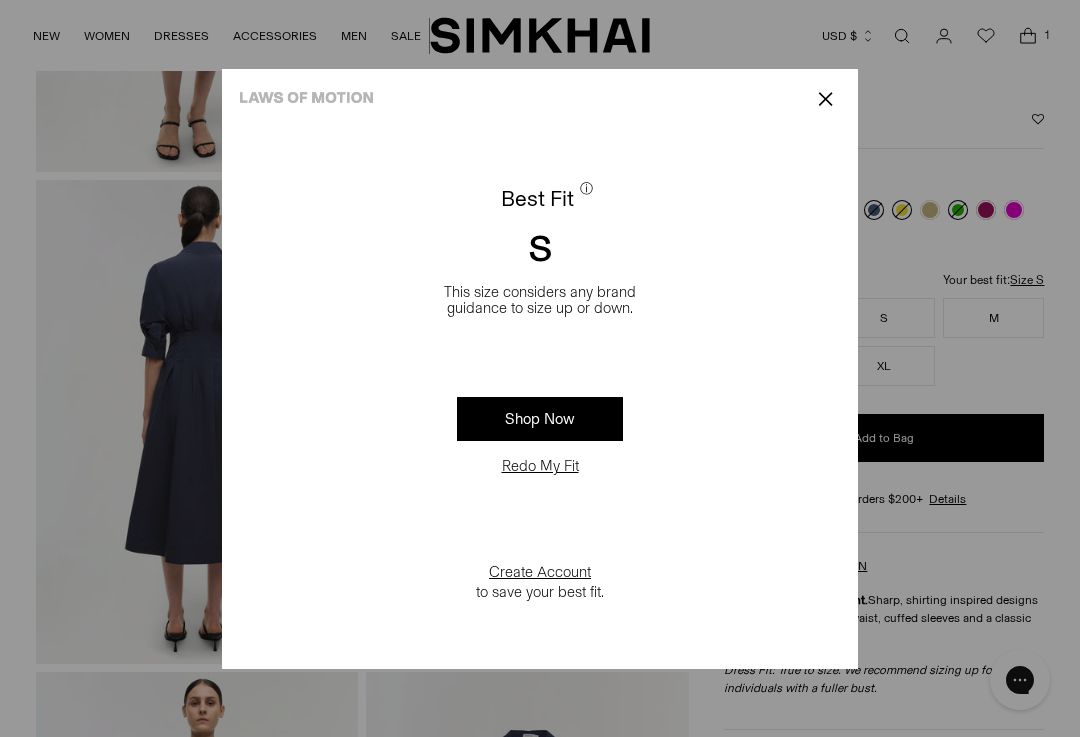 click on "✕" at bounding box center (825, 99) 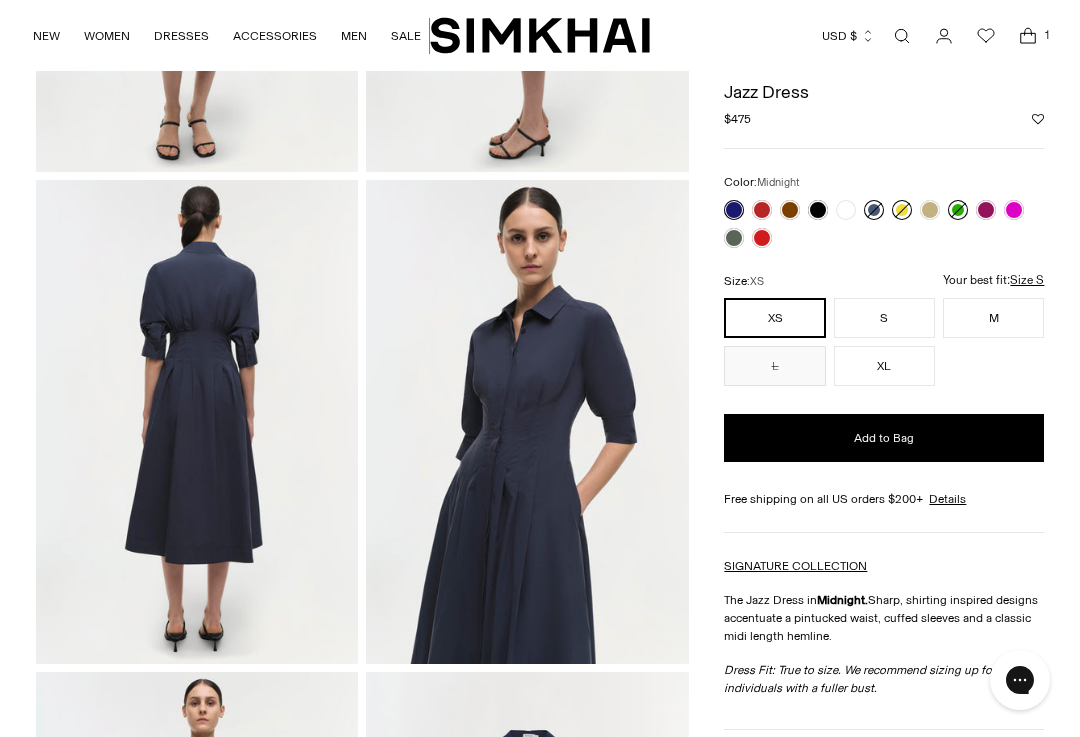 click on "S" at bounding box center (884, 318) 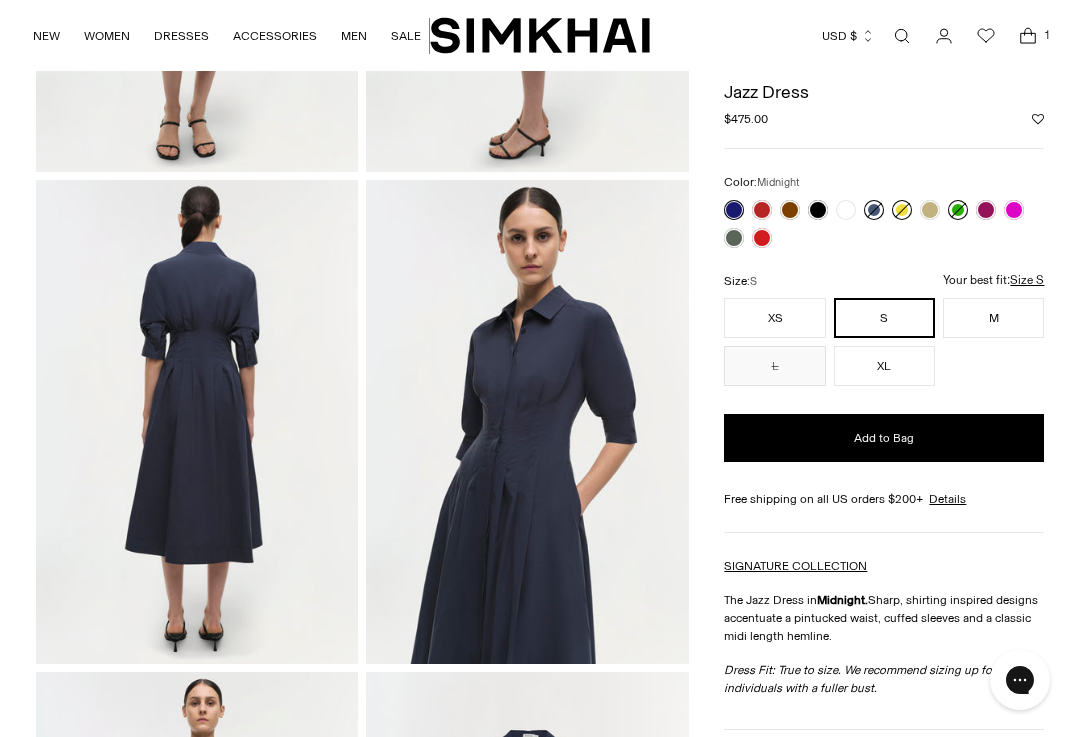 click at bounding box center [734, 238] 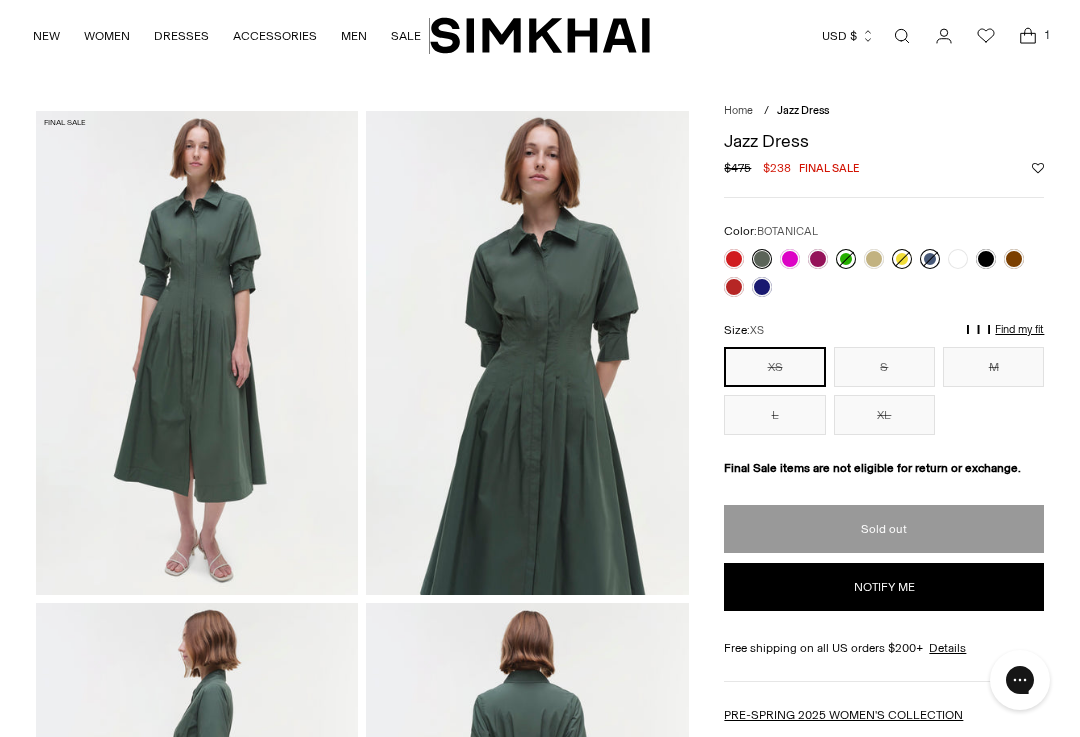 scroll, scrollTop: 0, scrollLeft: 0, axis: both 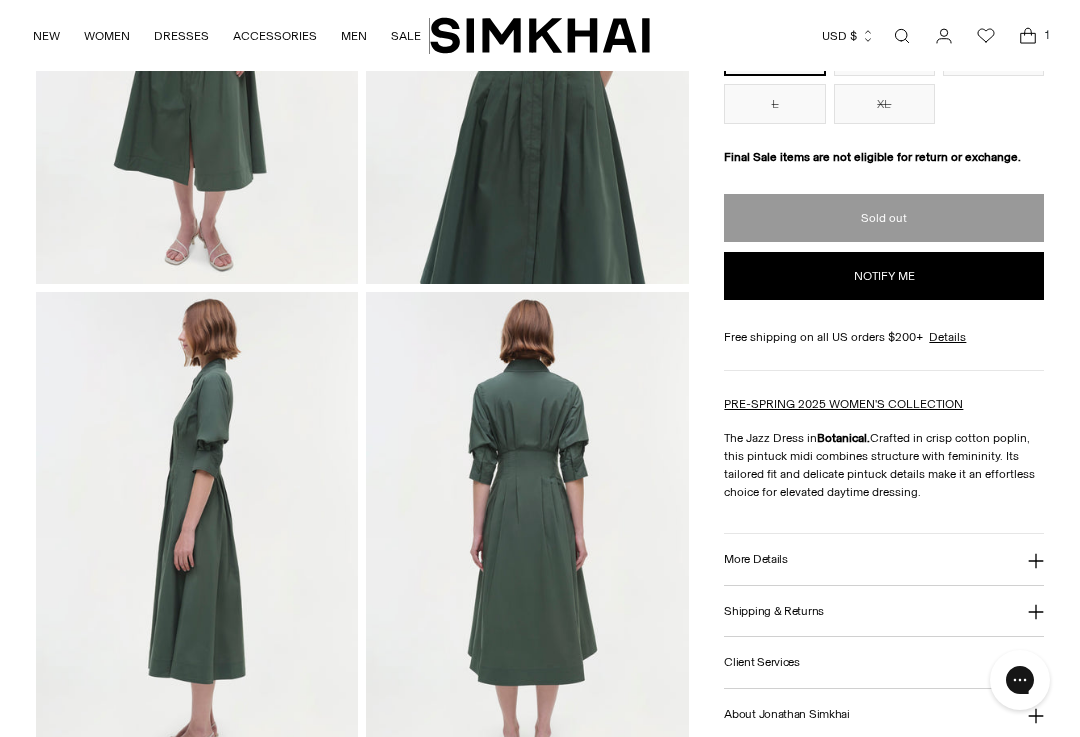 click 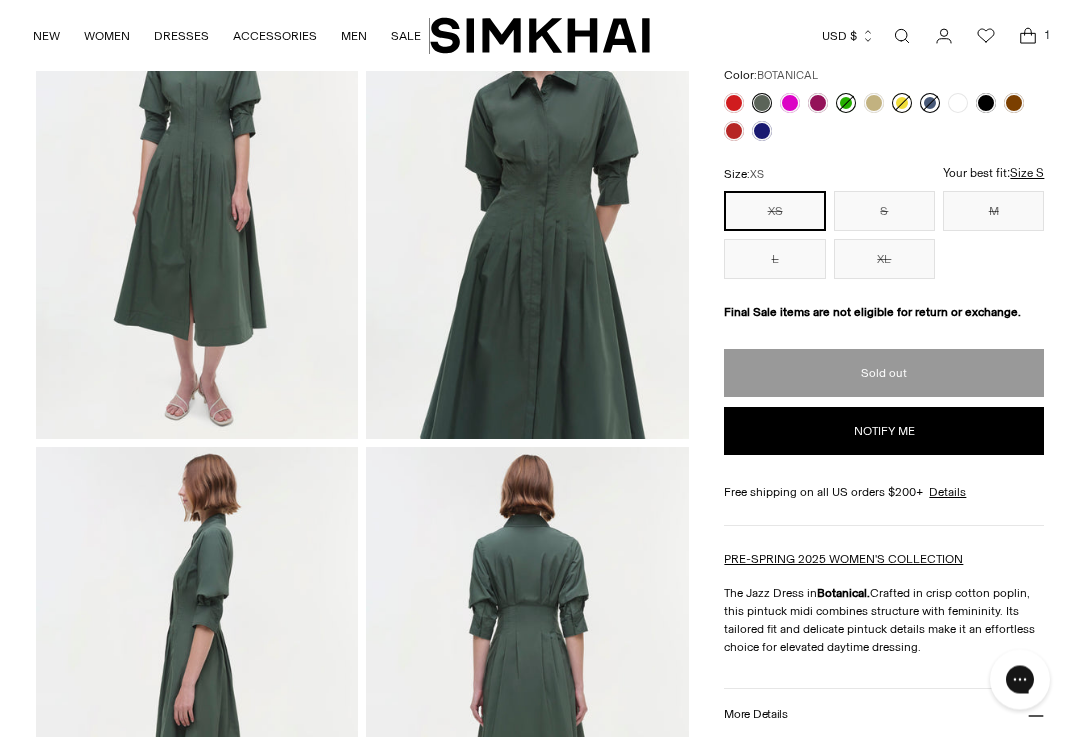 scroll, scrollTop: 156, scrollLeft: 0, axis: vertical 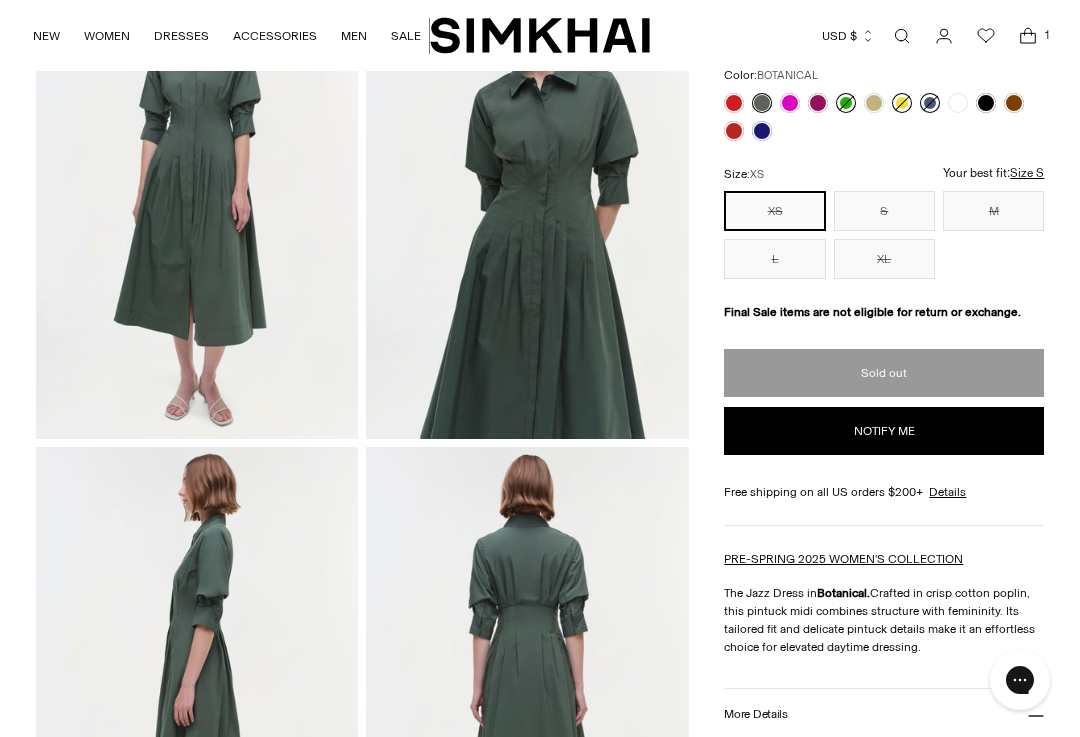 click at bounding box center (762, 131) 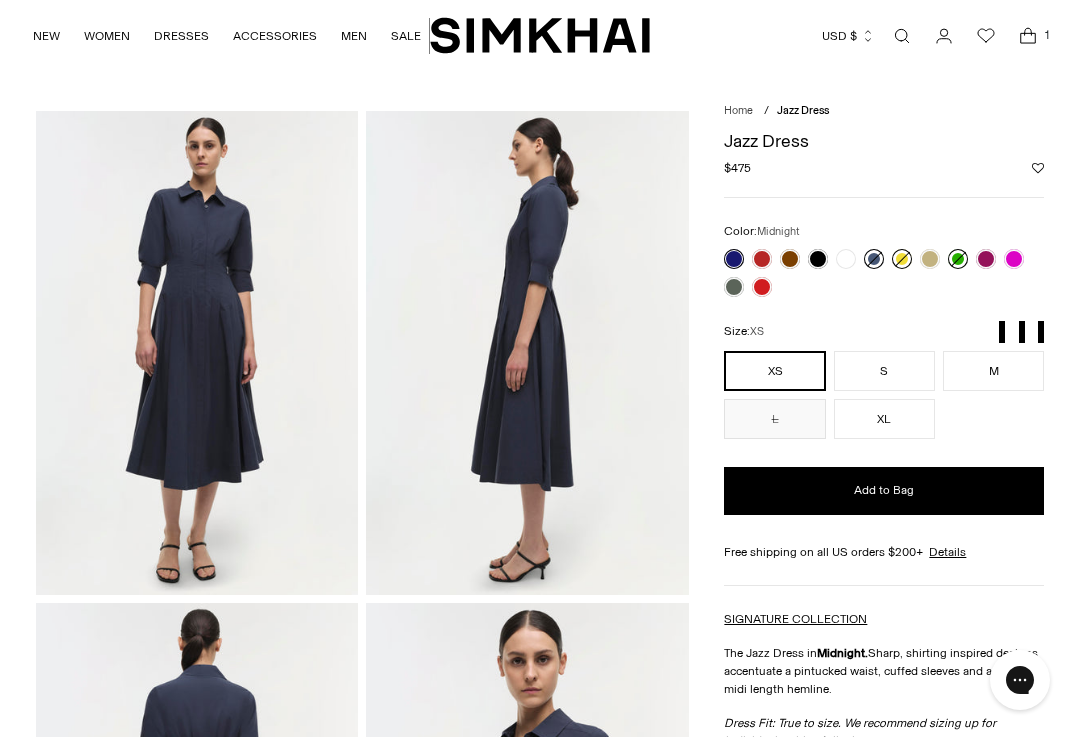 scroll, scrollTop: 0, scrollLeft: 0, axis: both 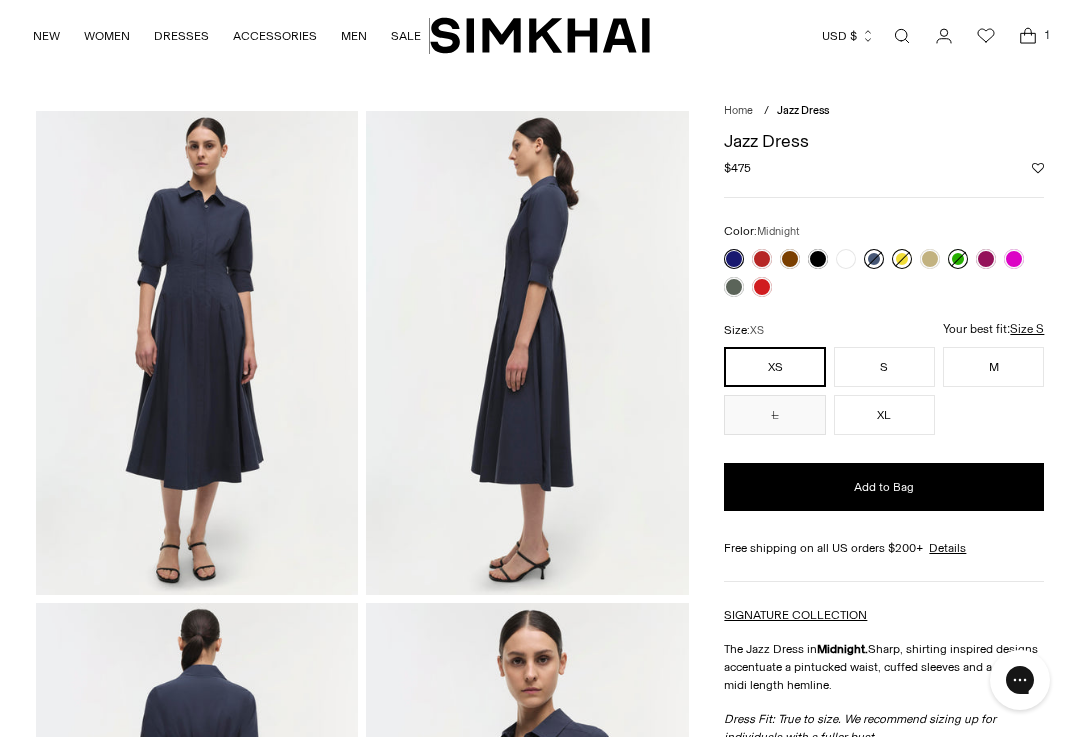 click on "S" at bounding box center (884, 367) 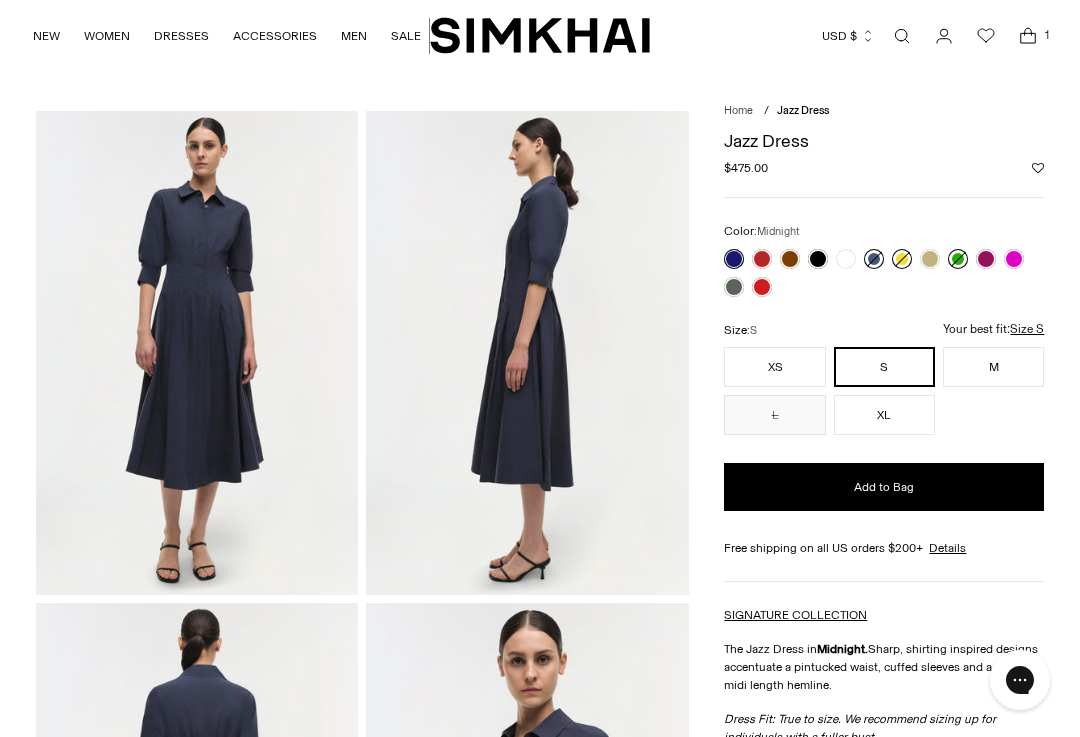 click at bounding box center [790, 259] 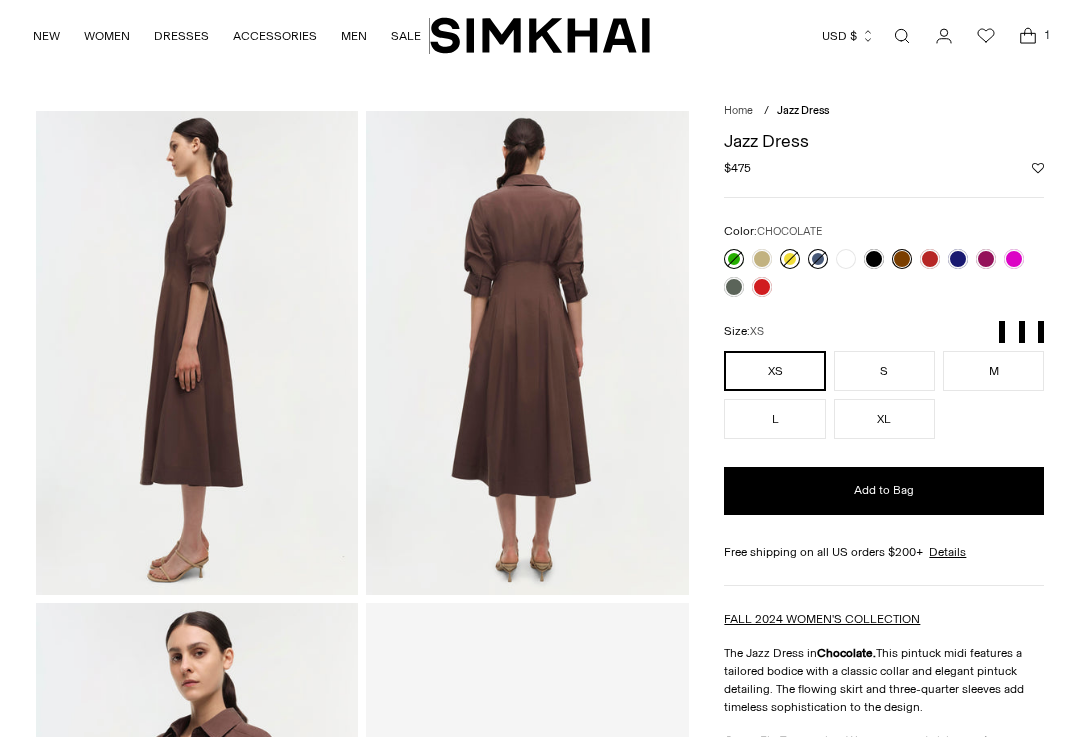 scroll, scrollTop: 0, scrollLeft: 0, axis: both 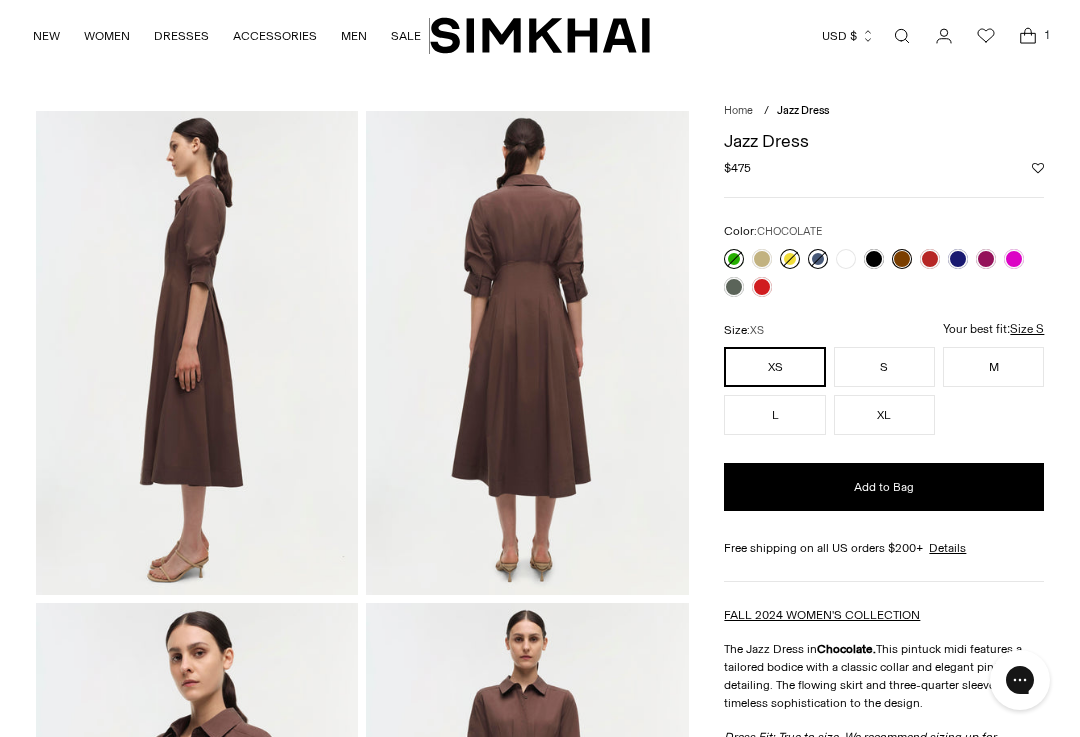 click at bounding box center [762, 287] 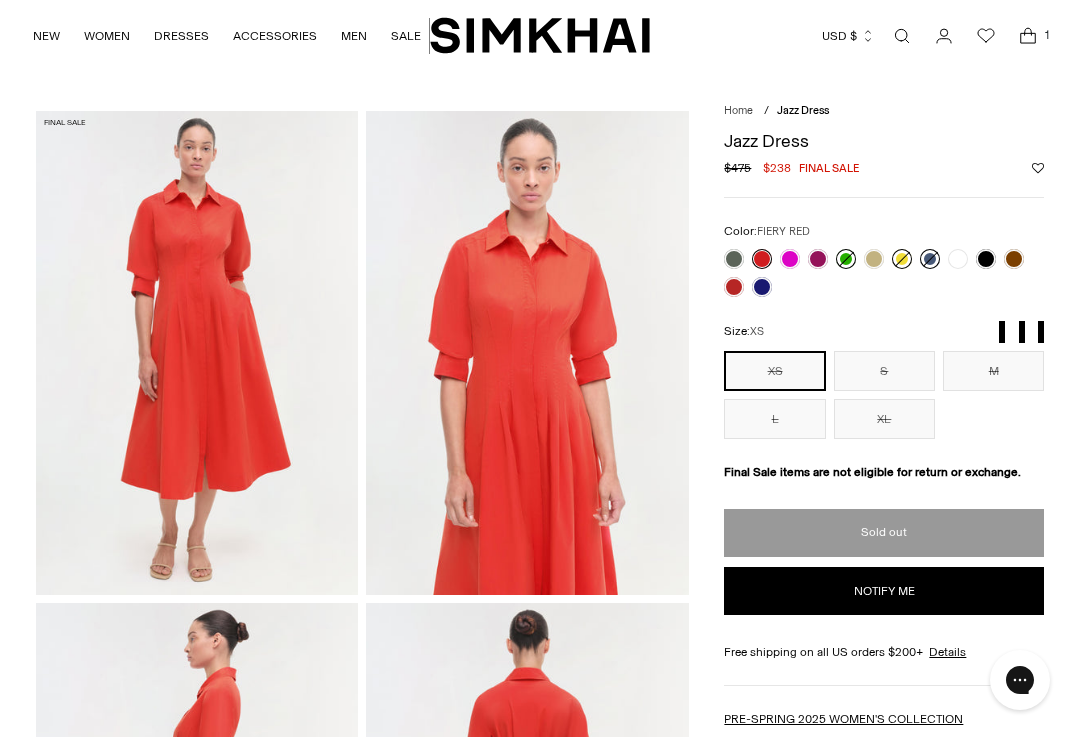 scroll, scrollTop: 0, scrollLeft: 0, axis: both 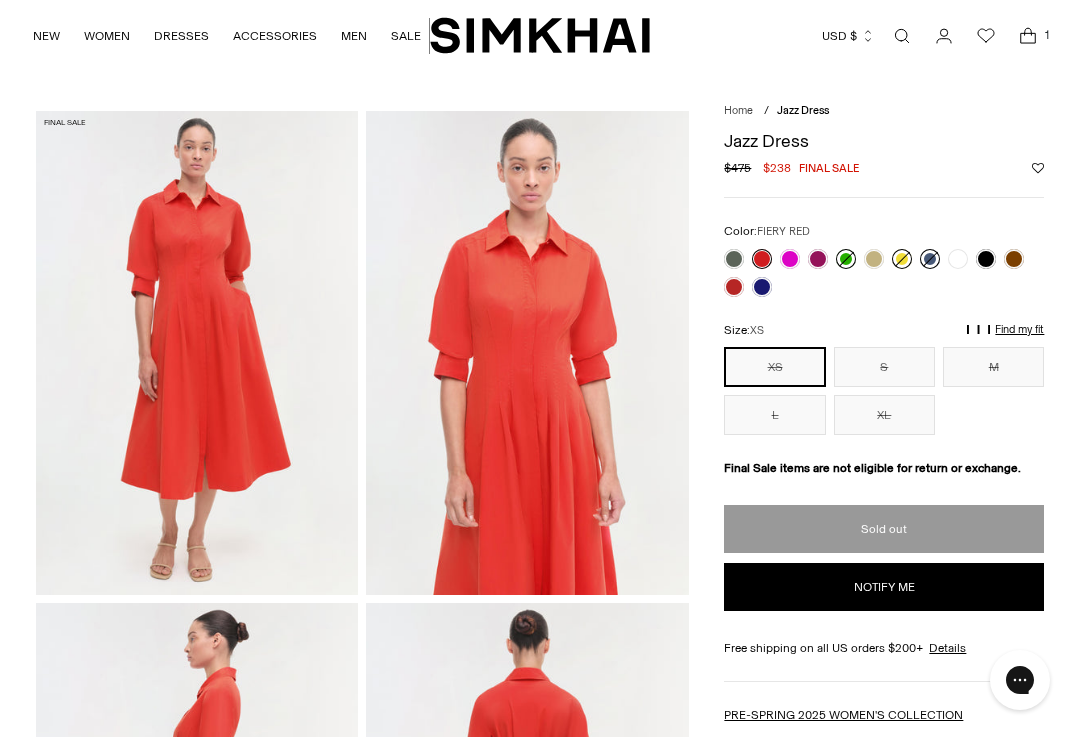 click on "S" at bounding box center [884, 367] 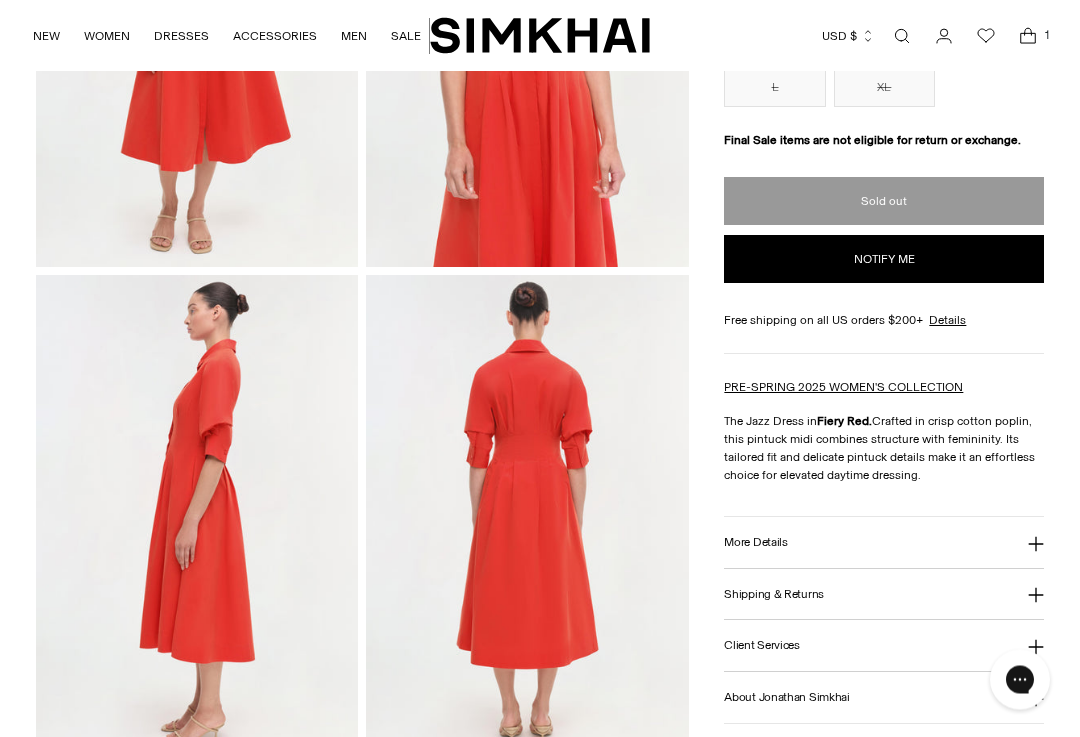 click on "More Details" at bounding box center [884, 543] 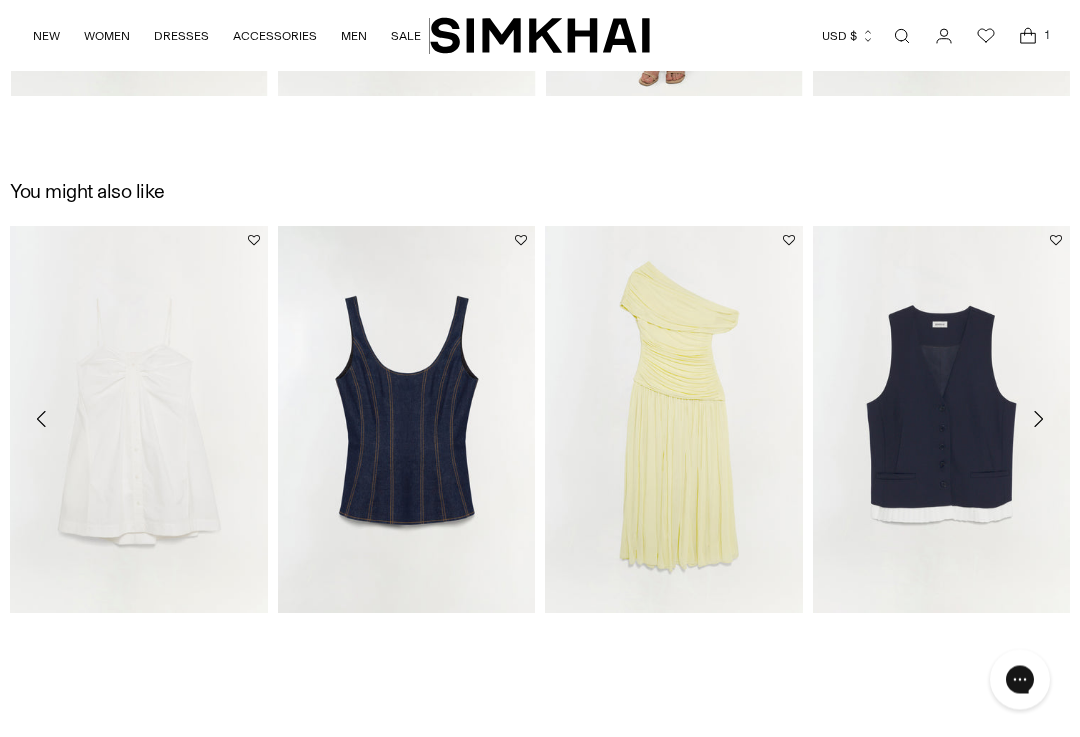 scroll, scrollTop: 1990, scrollLeft: 0, axis: vertical 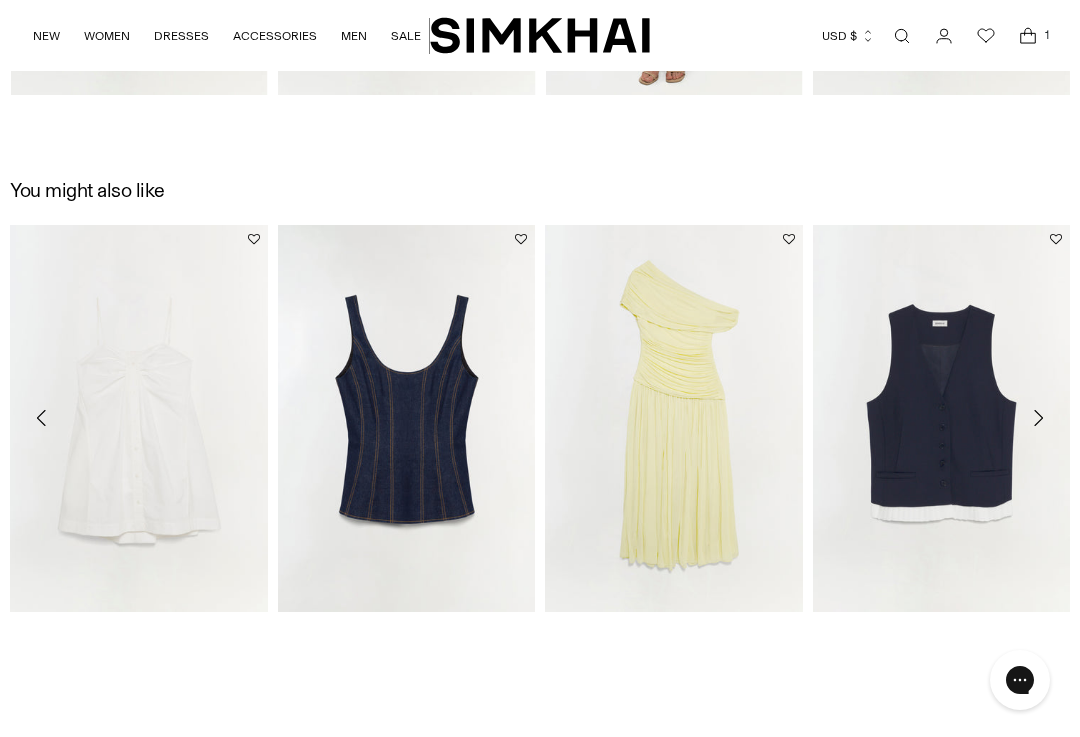 click 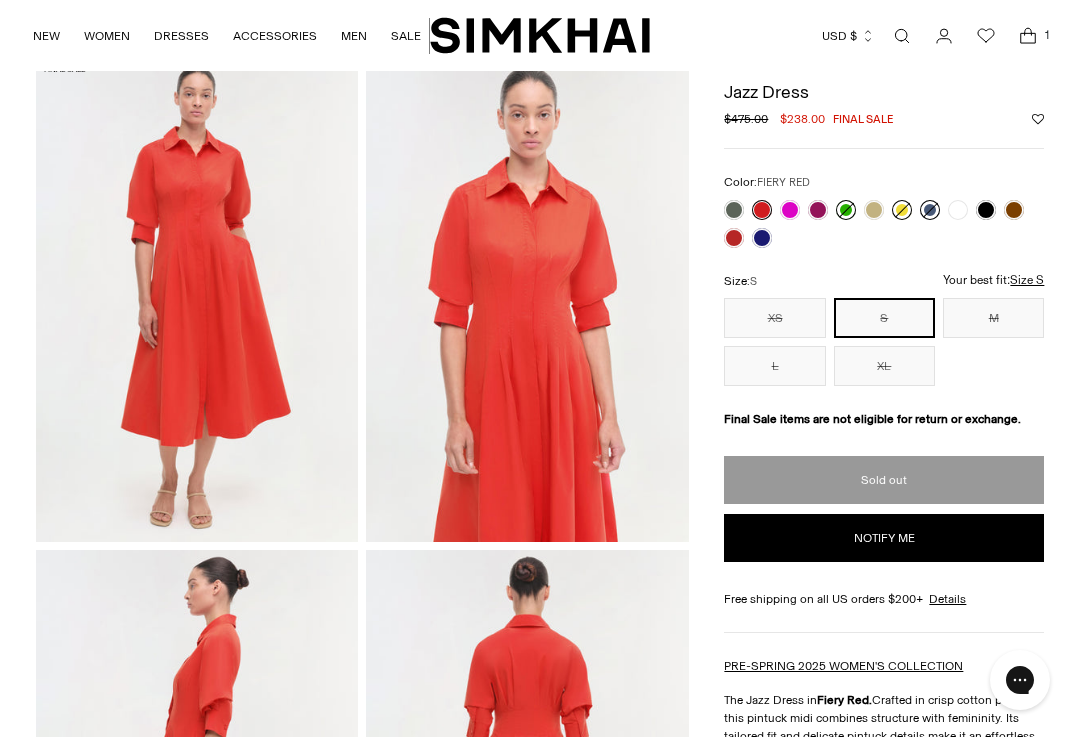 scroll, scrollTop: 0, scrollLeft: 0, axis: both 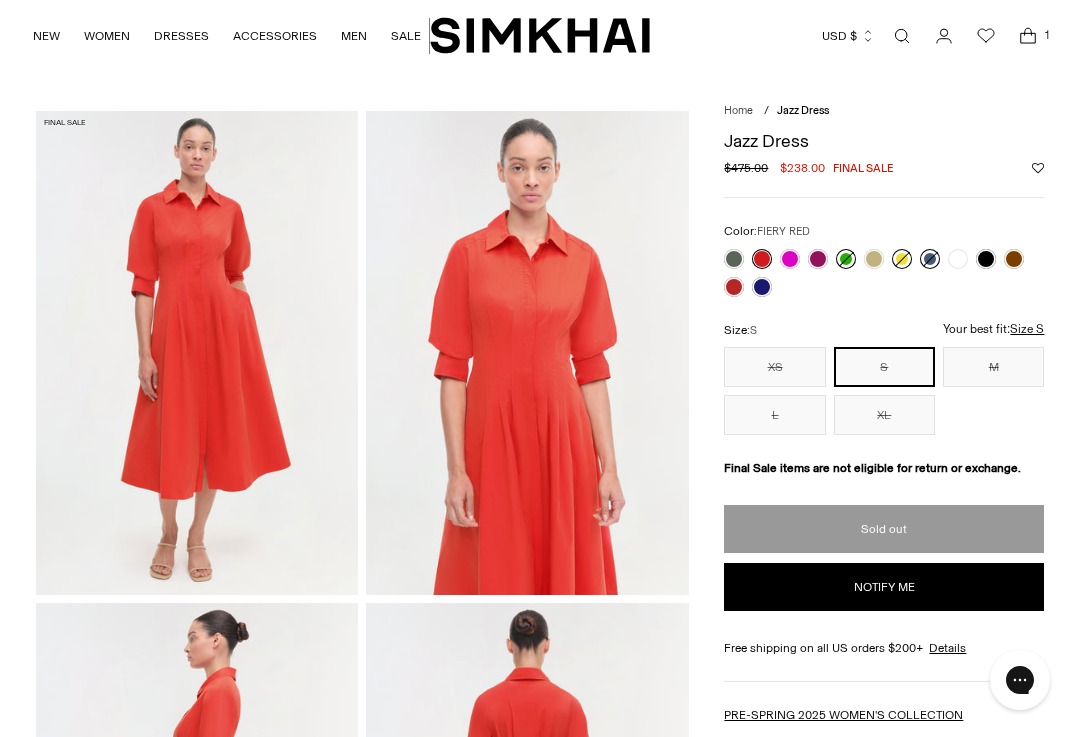 click at bounding box center (734, 259) 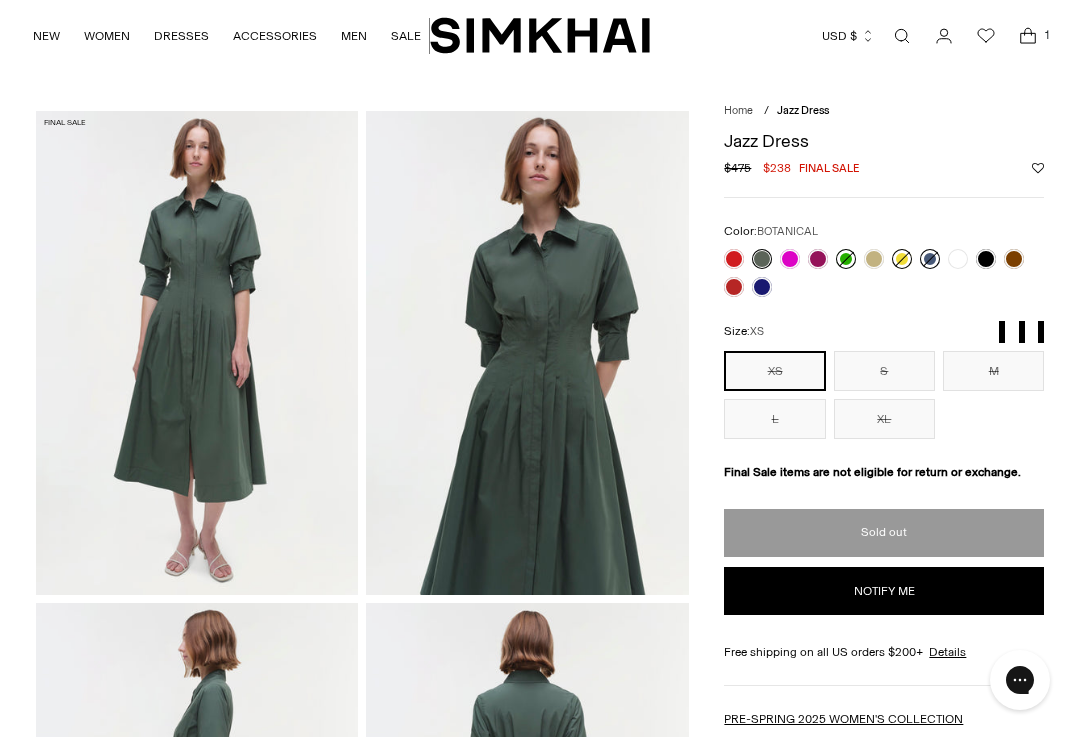 scroll, scrollTop: 0, scrollLeft: 0, axis: both 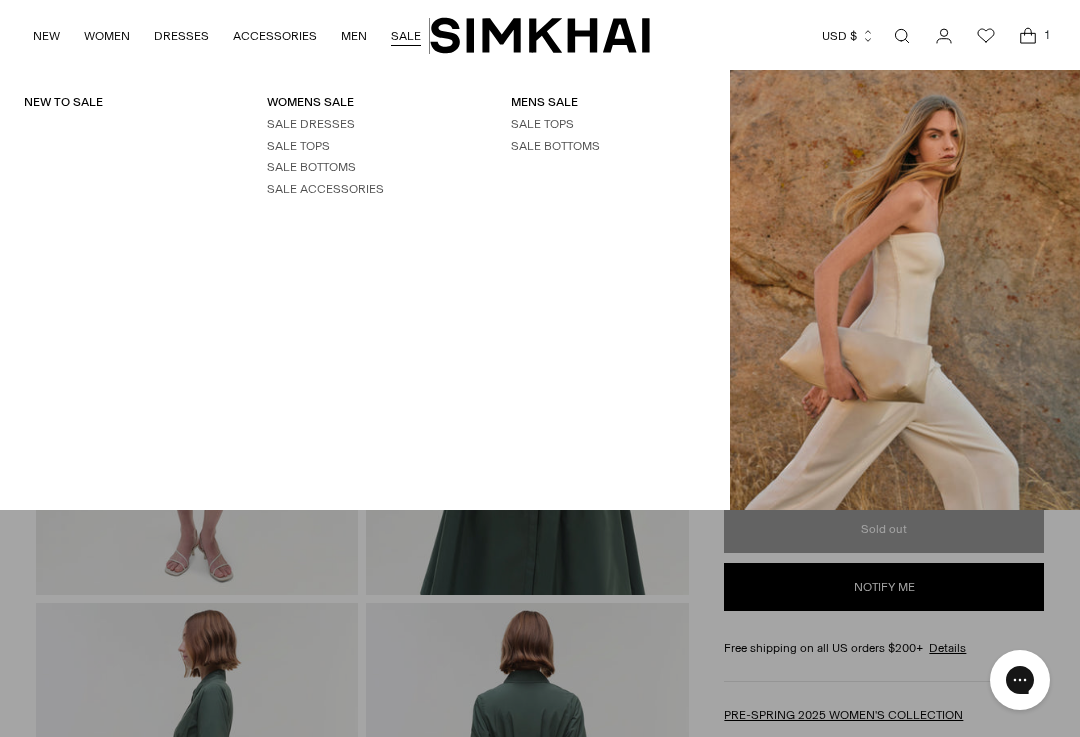 click on "WOMENS SALE" at bounding box center [310, 102] 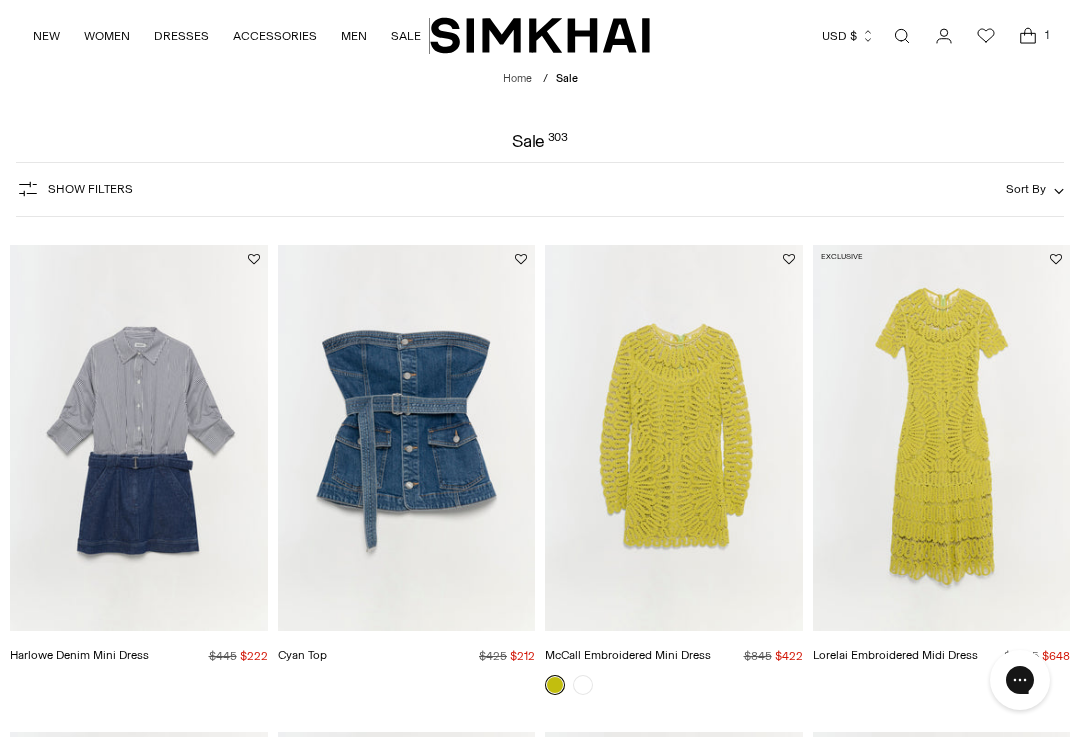 scroll, scrollTop: 0, scrollLeft: 0, axis: both 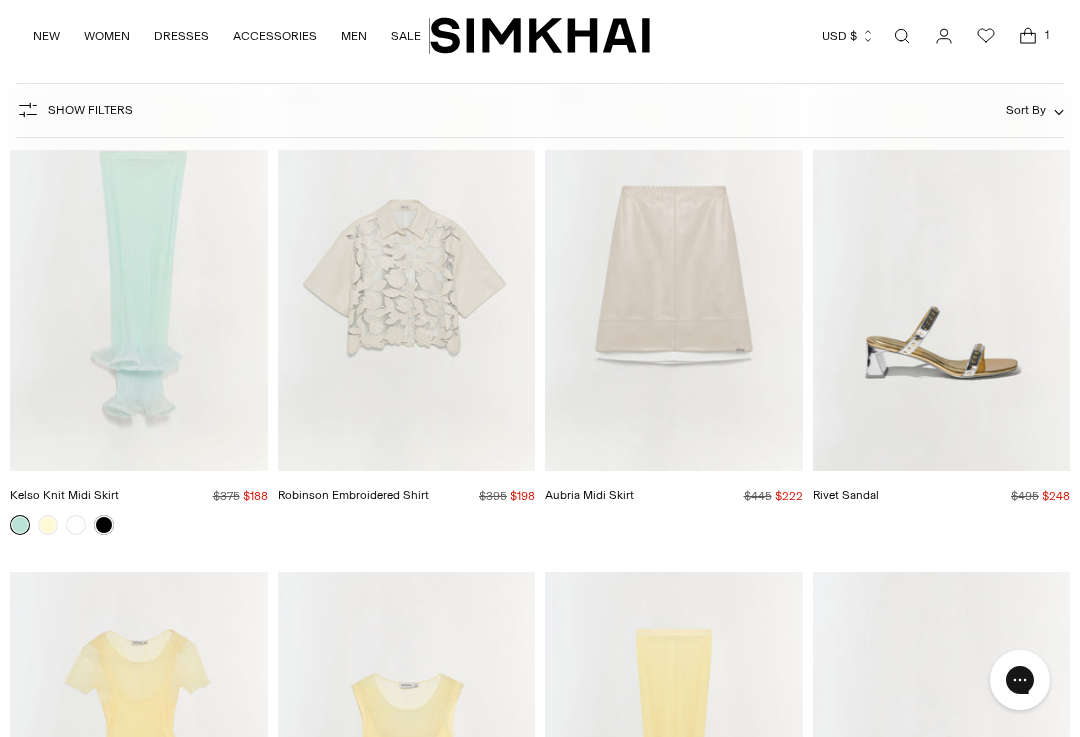 click at bounding box center (942, 277) 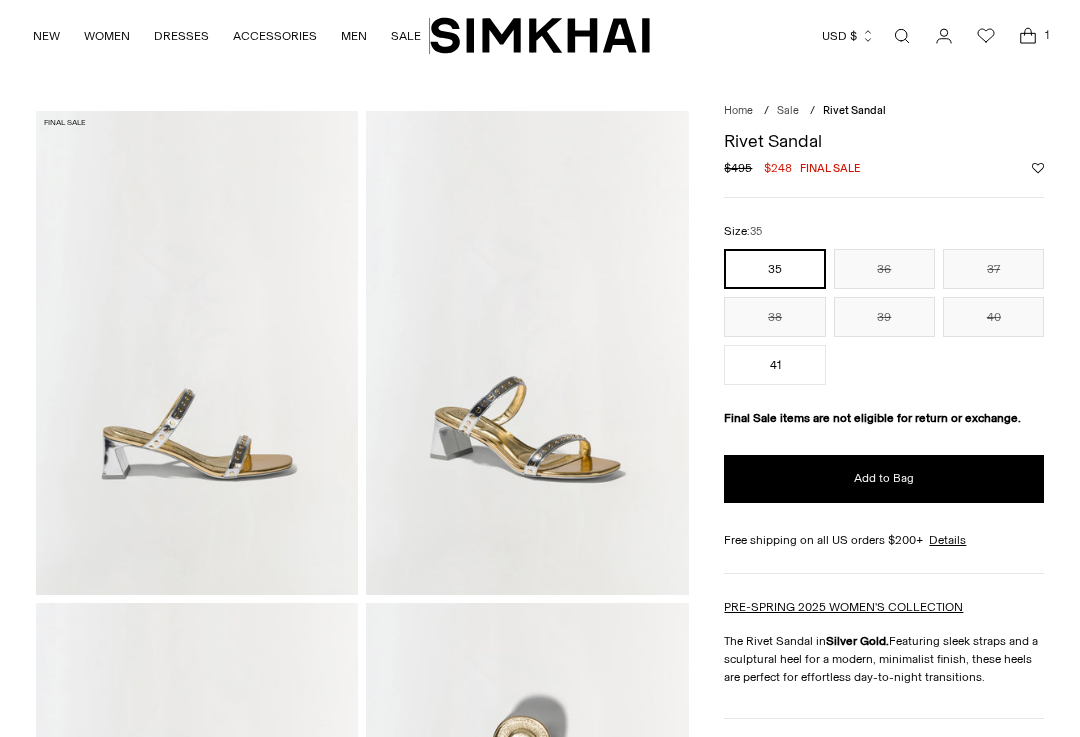 scroll, scrollTop: 0, scrollLeft: 0, axis: both 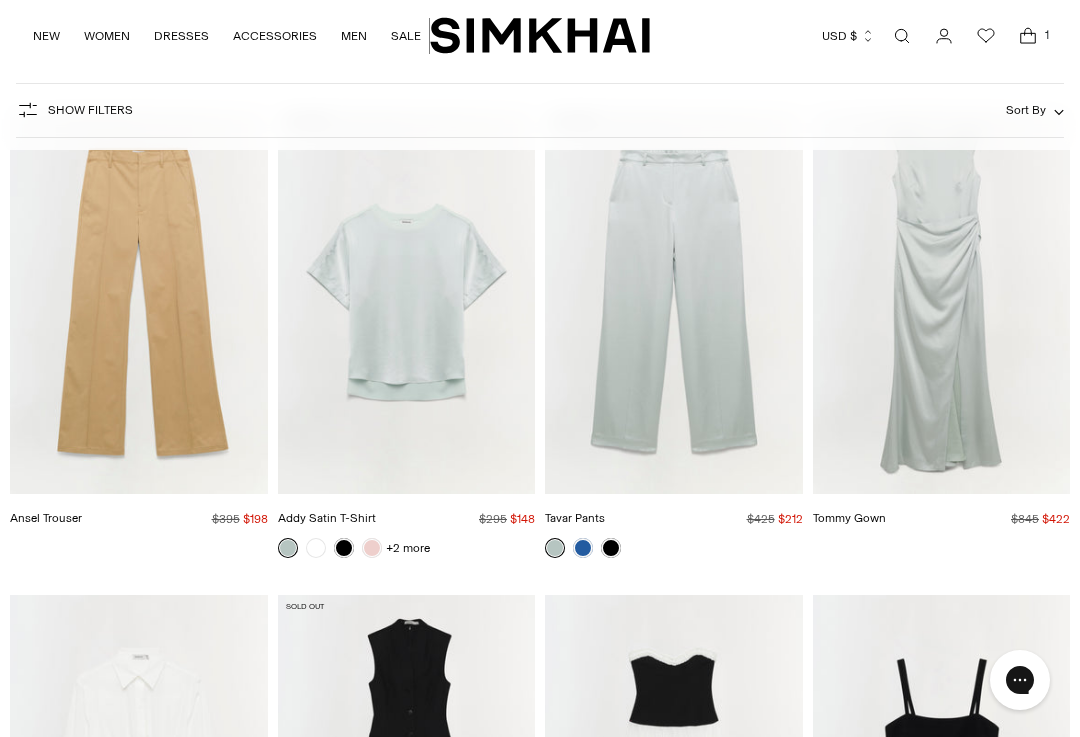 click at bounding box center (407, 301) 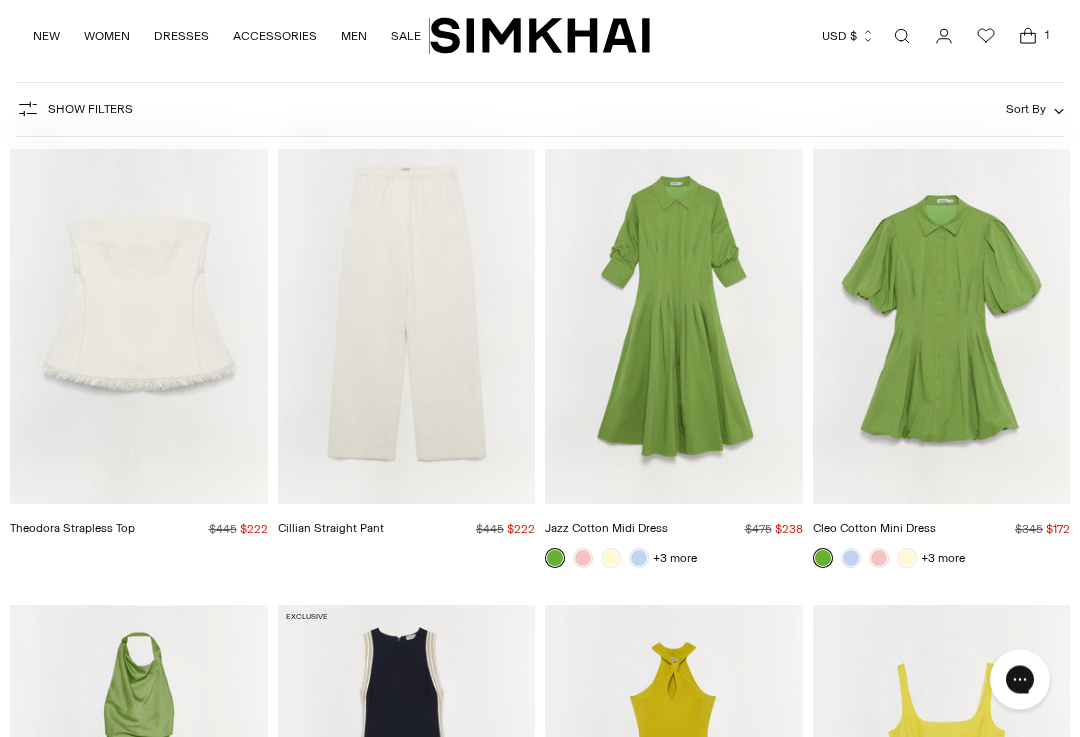 scroll, scrollTop: 7376, scrollLeft: 0, axis: vertical 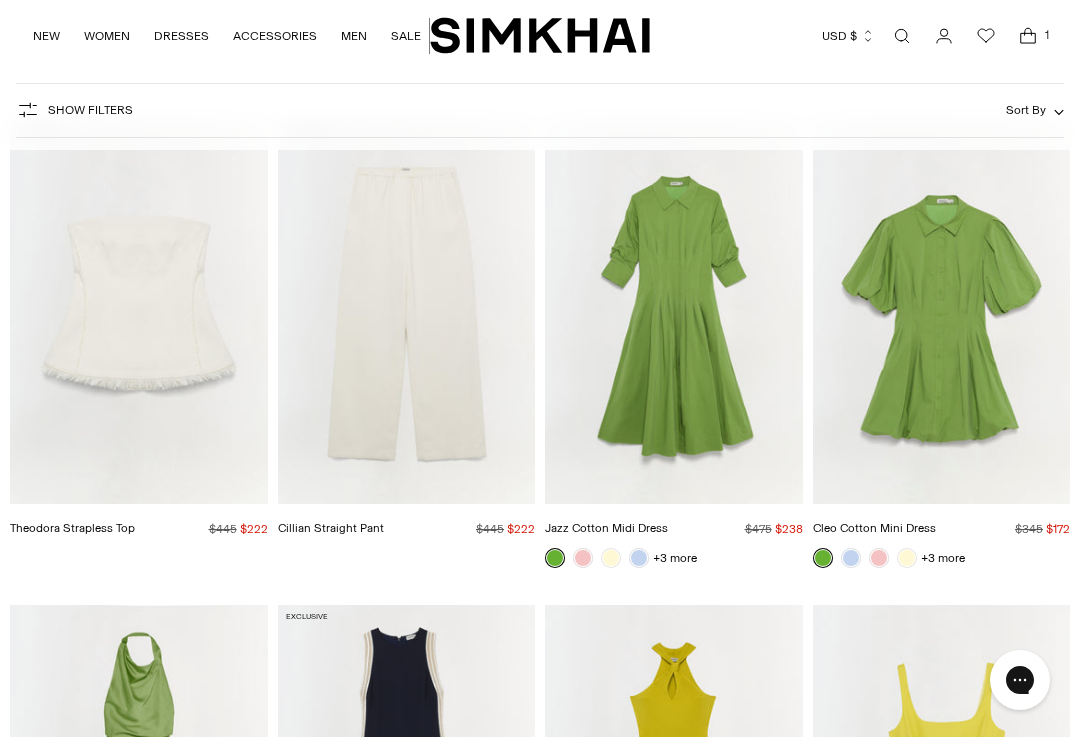click at bounding box center [674, 311] 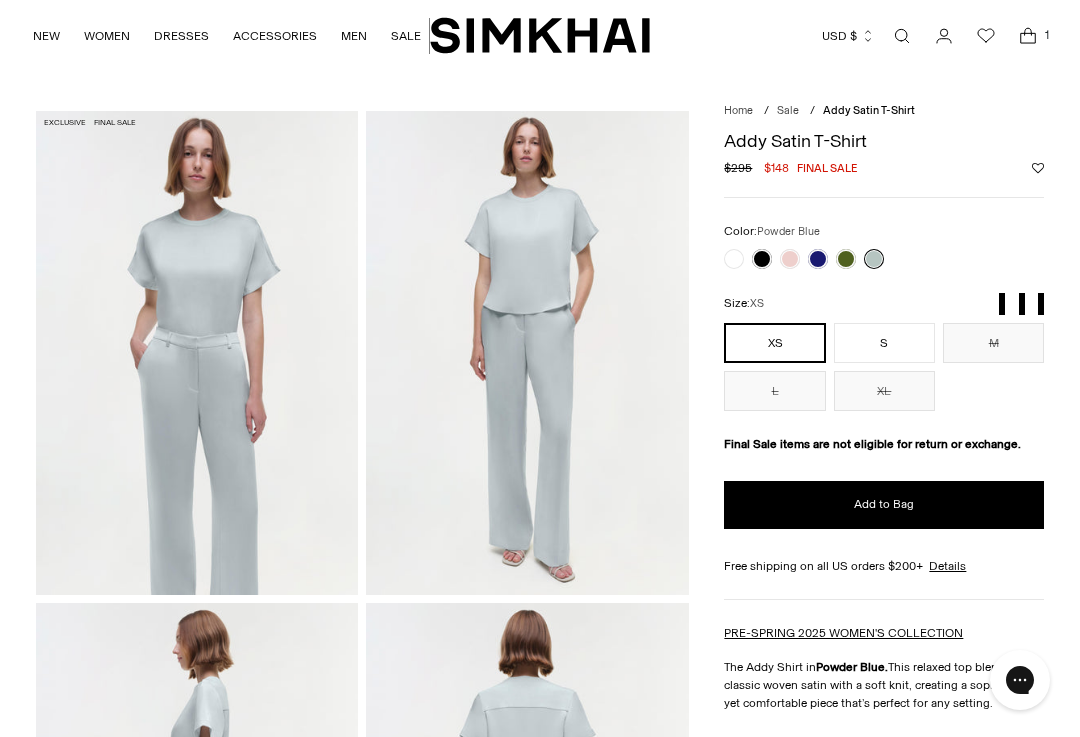 scroll, scrollTop: 0, scrollLeft: 0, axis: both 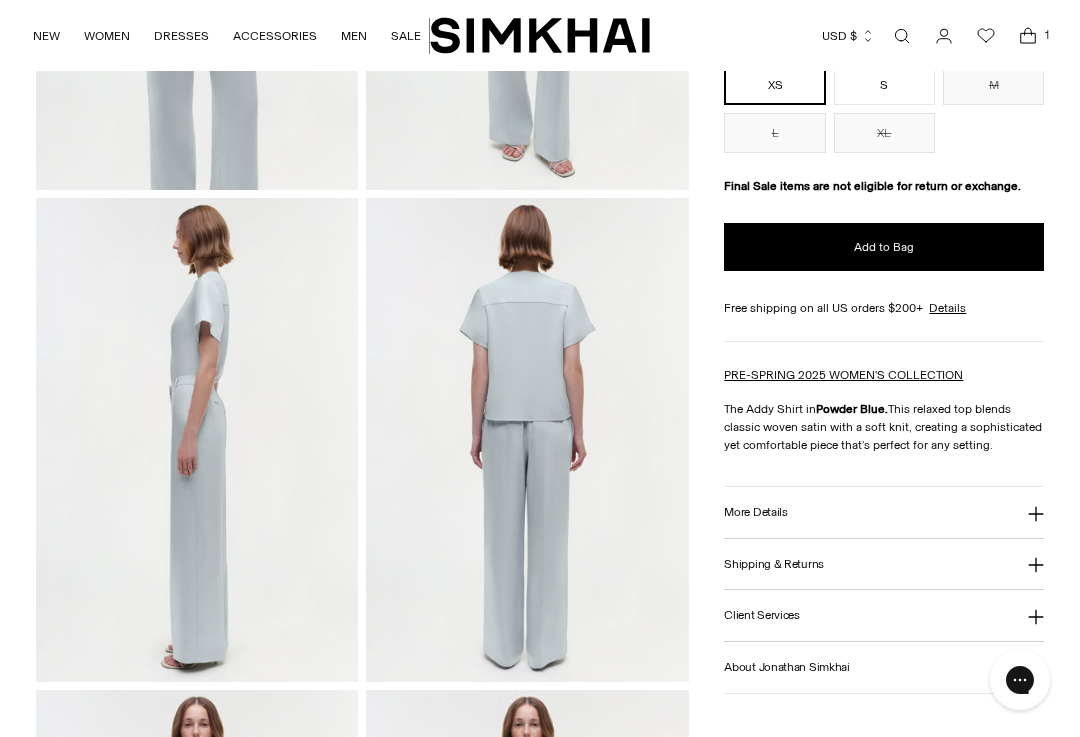 click 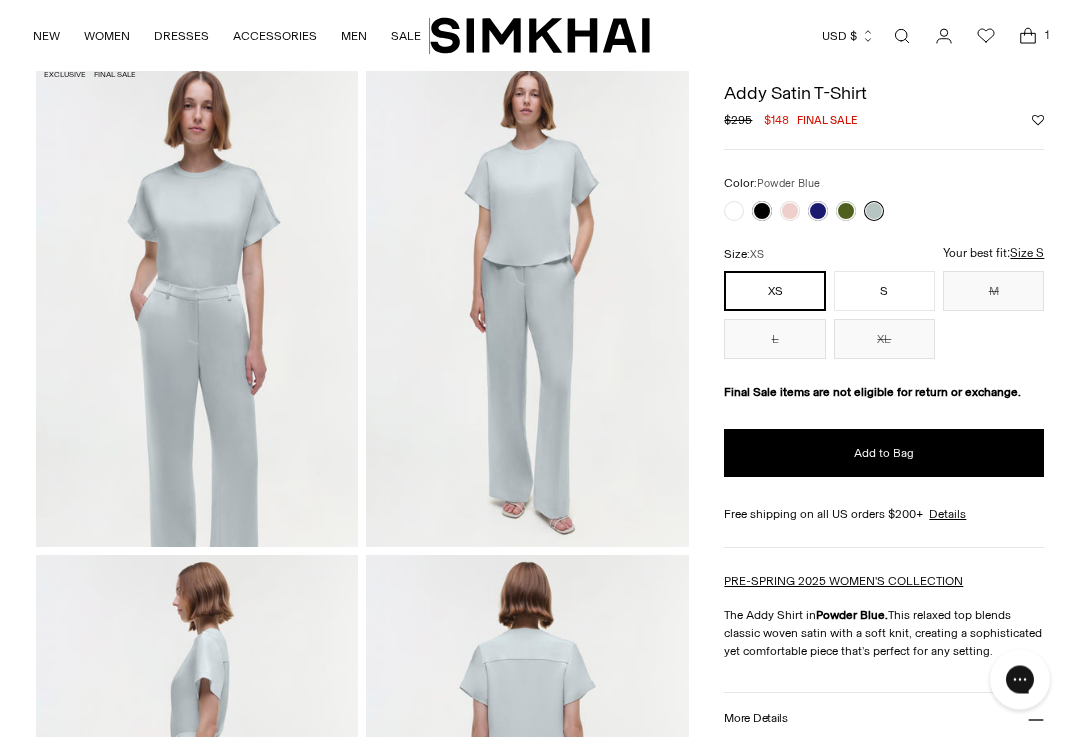 scroll, scrollTop: 0, scrollLeft: 0, axis: both 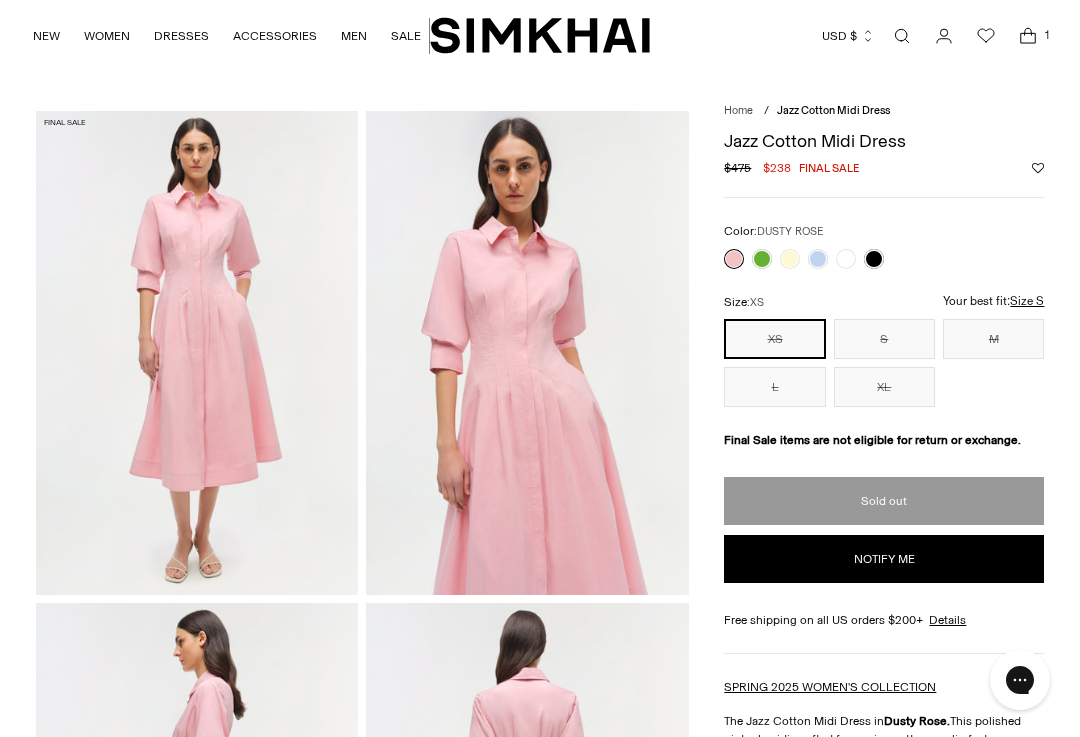 click at bounding box center (818, 259) 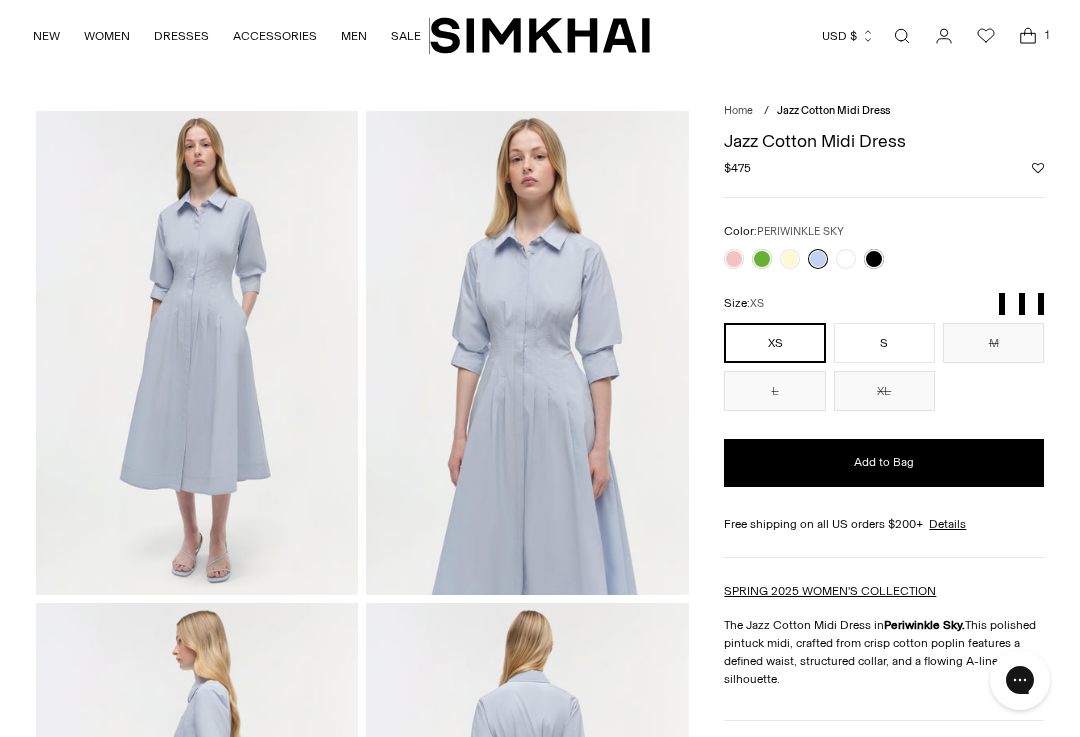 scroll, scrollTop: 0, scrollLeft: 0, axis: both 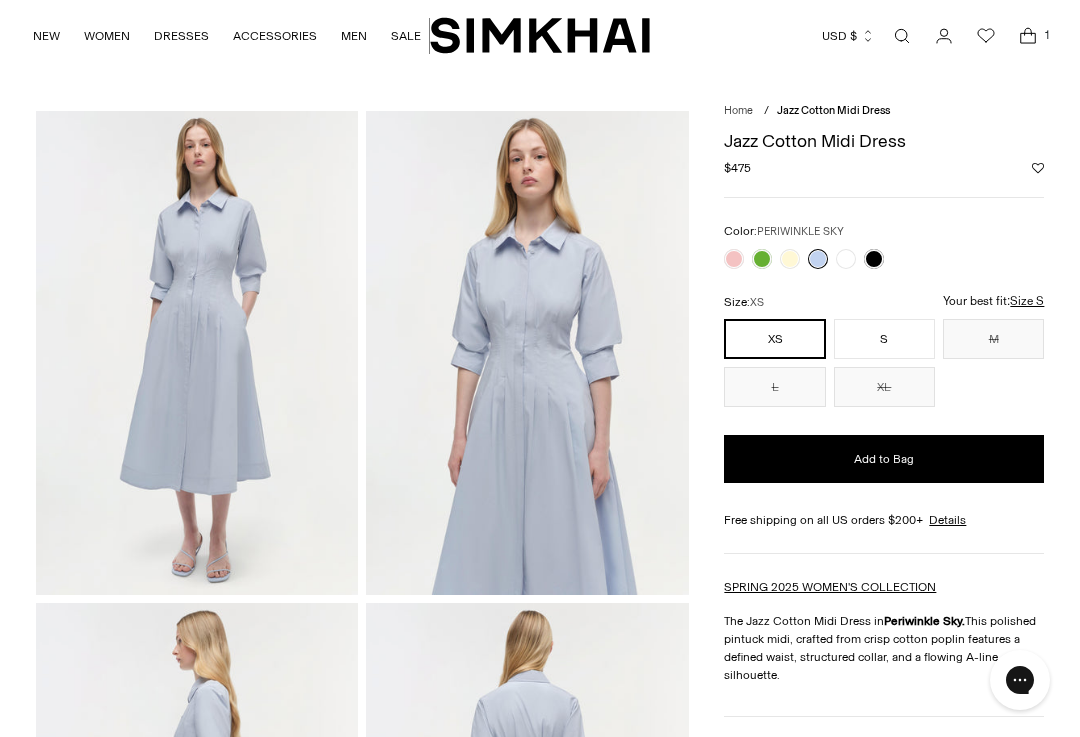 click at bounding box center [874, 259] 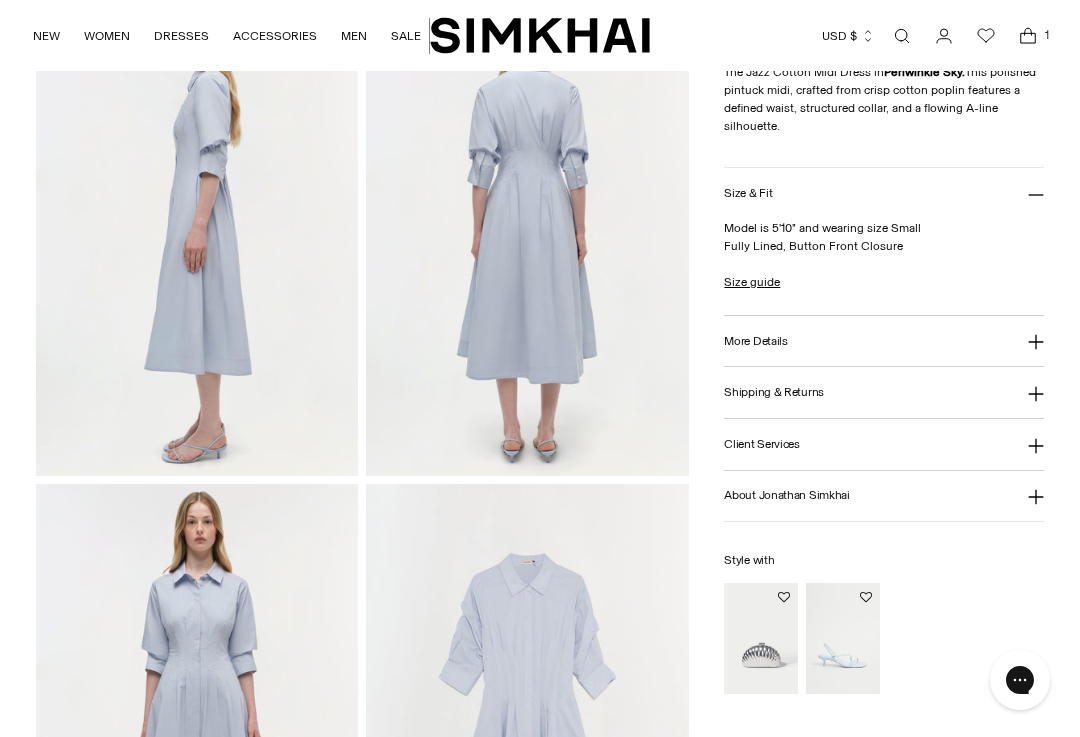 scroll, scrollTop: 613, scrollLeft: 0, axis: vertical 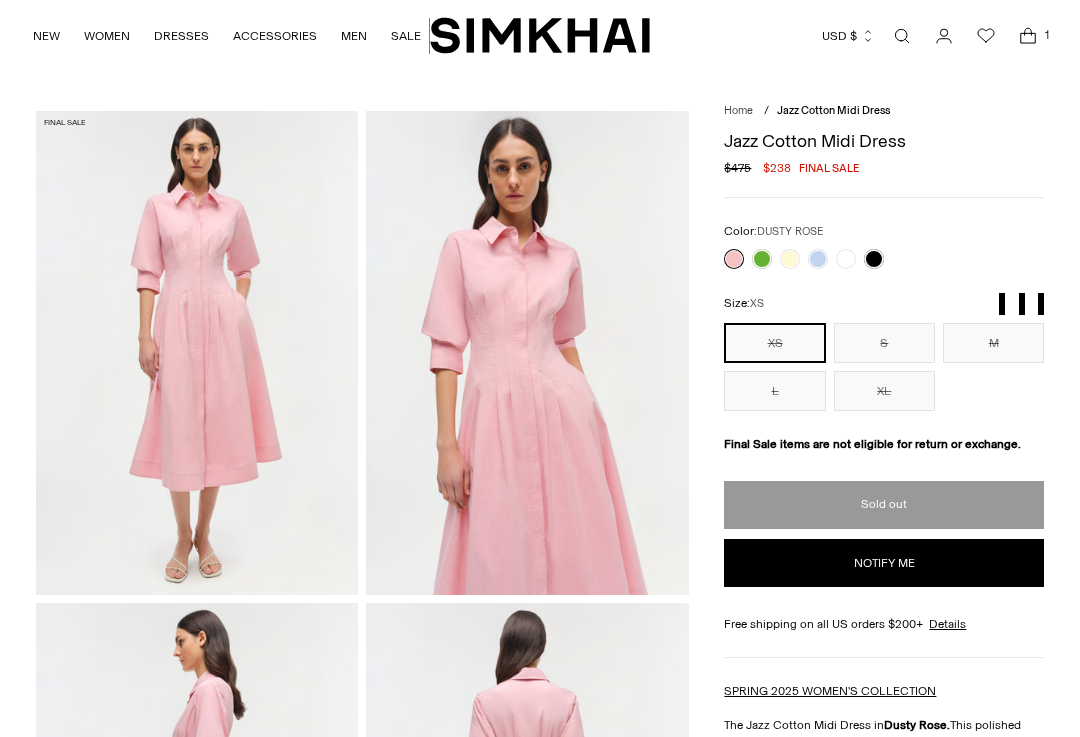 click on "1" at bounding box center (1047, 35) 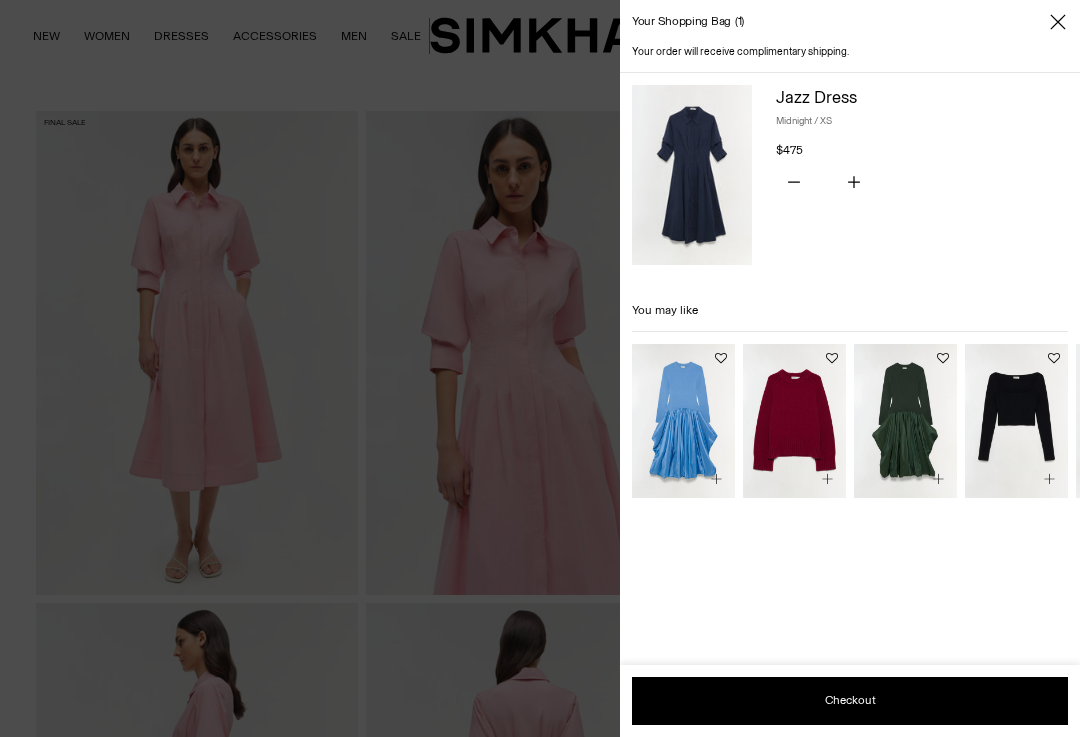 scroll, scrollTop: 0, scrollLeft: 0, axis: both 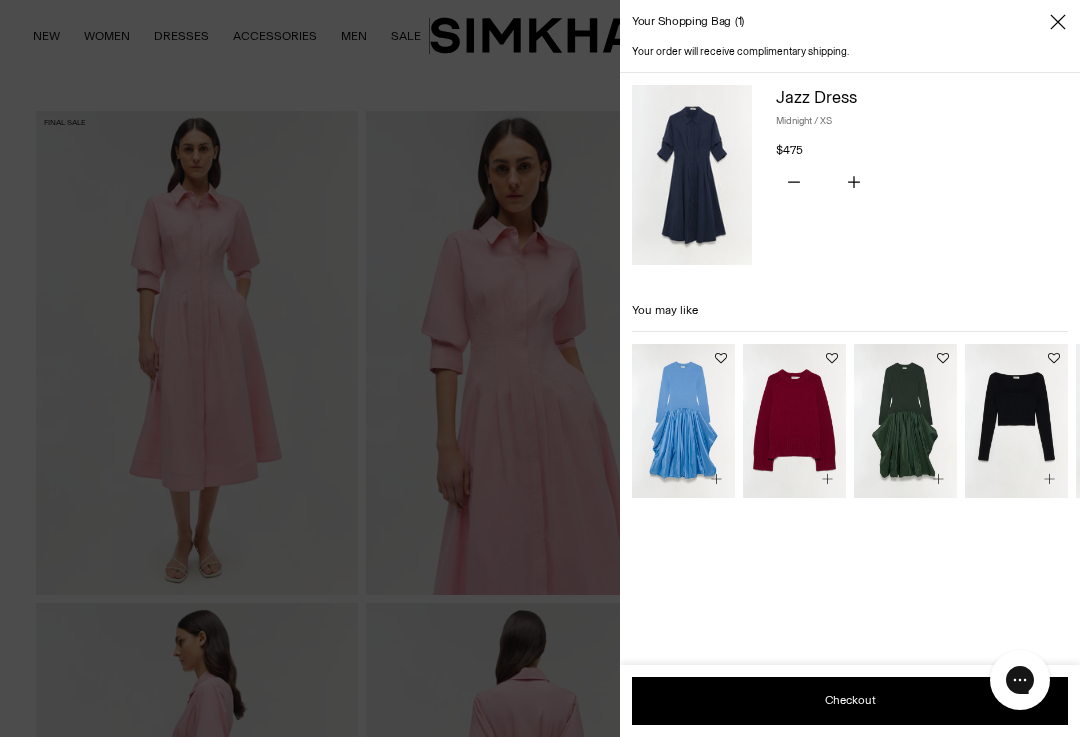 click at bounding box center [794, 184] 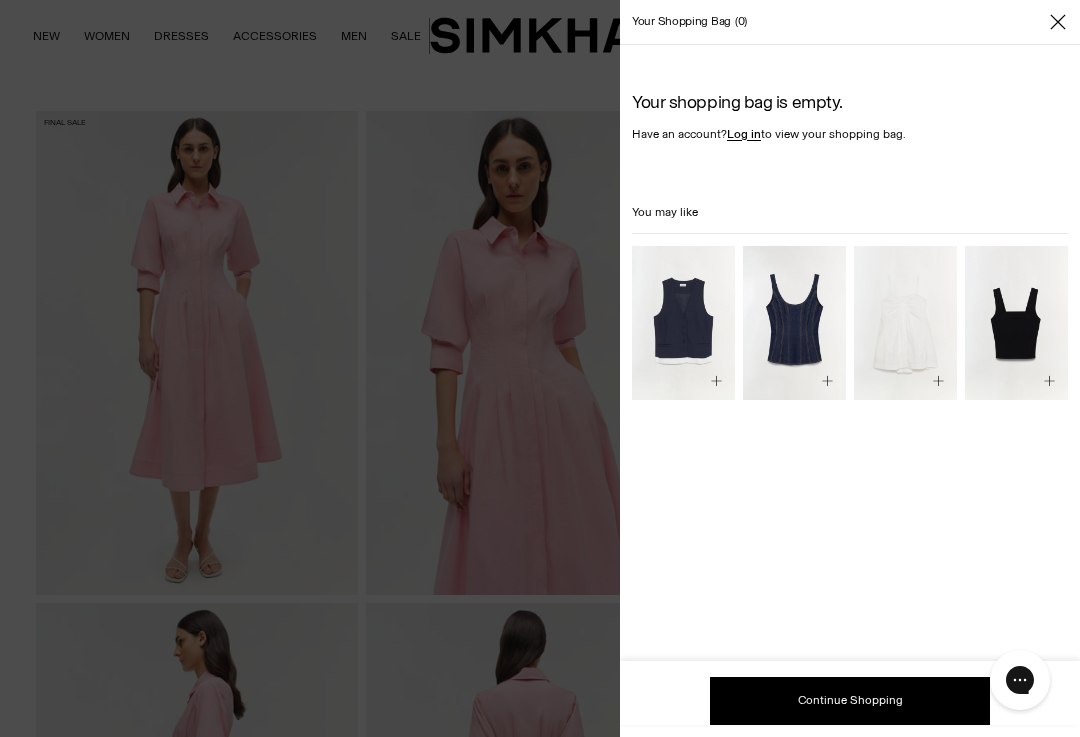 click at bounding box center (1058, 22) 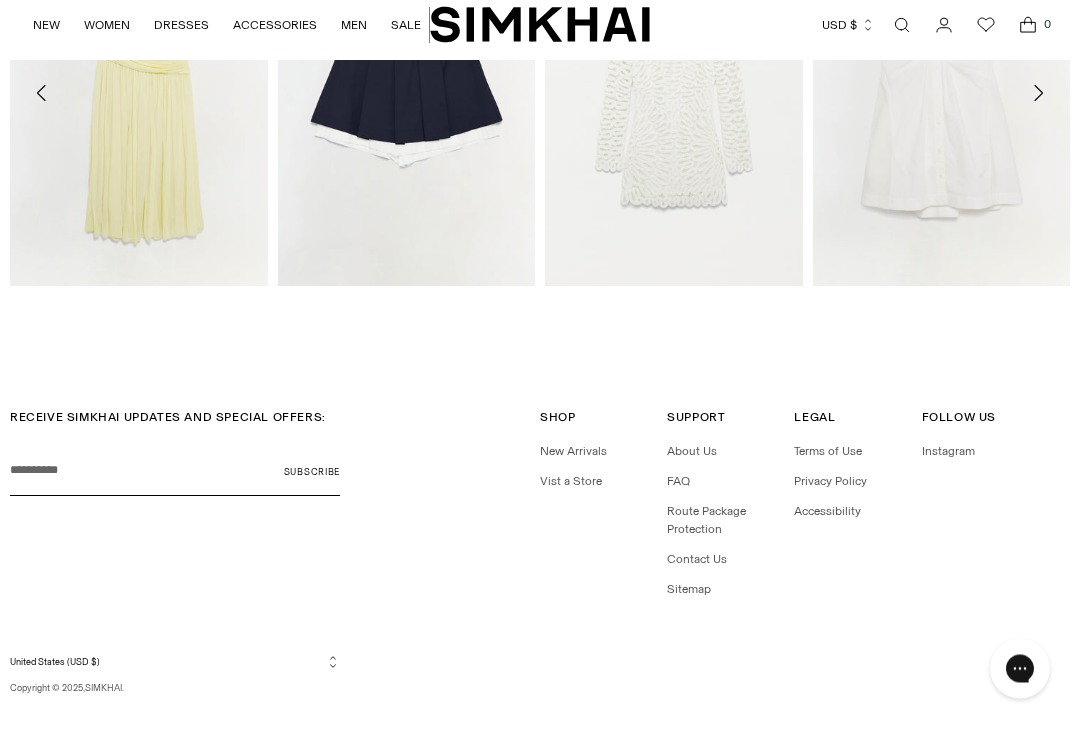 scroll, scrollTop: 2795, scrollLeft: 0, axis: vertical 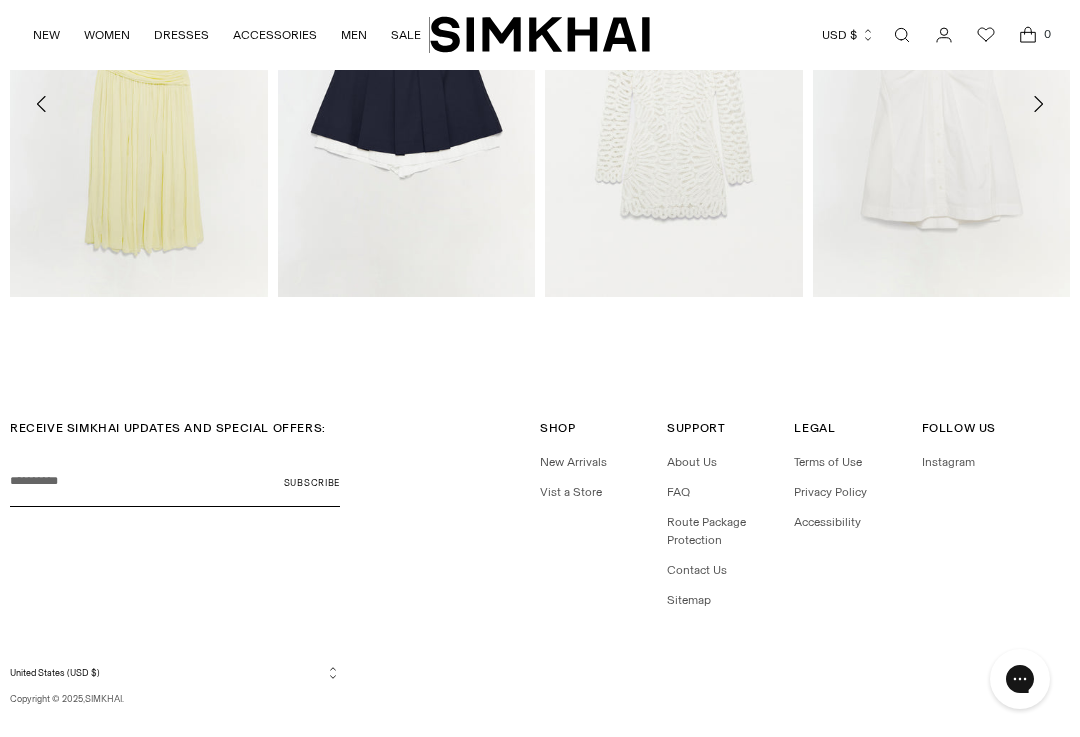 click on "Vist a Store" at bounding box center (571, 493) 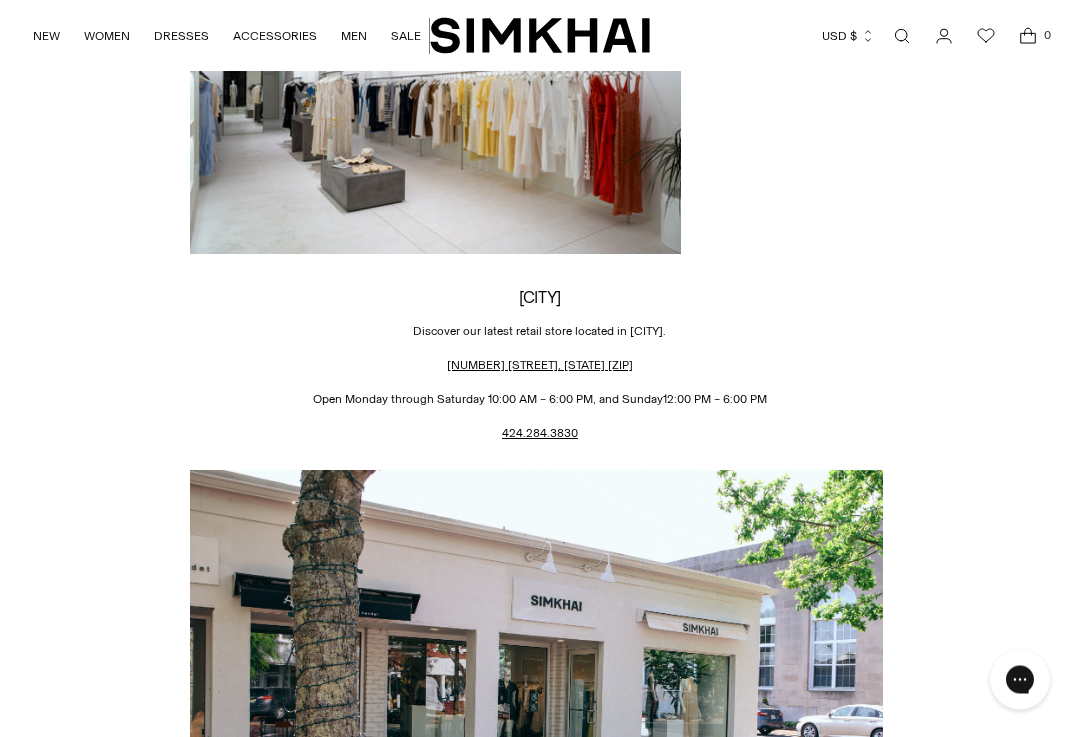 scroll, scrollTop: 266, scrollLeft: 0, axis: vertical 